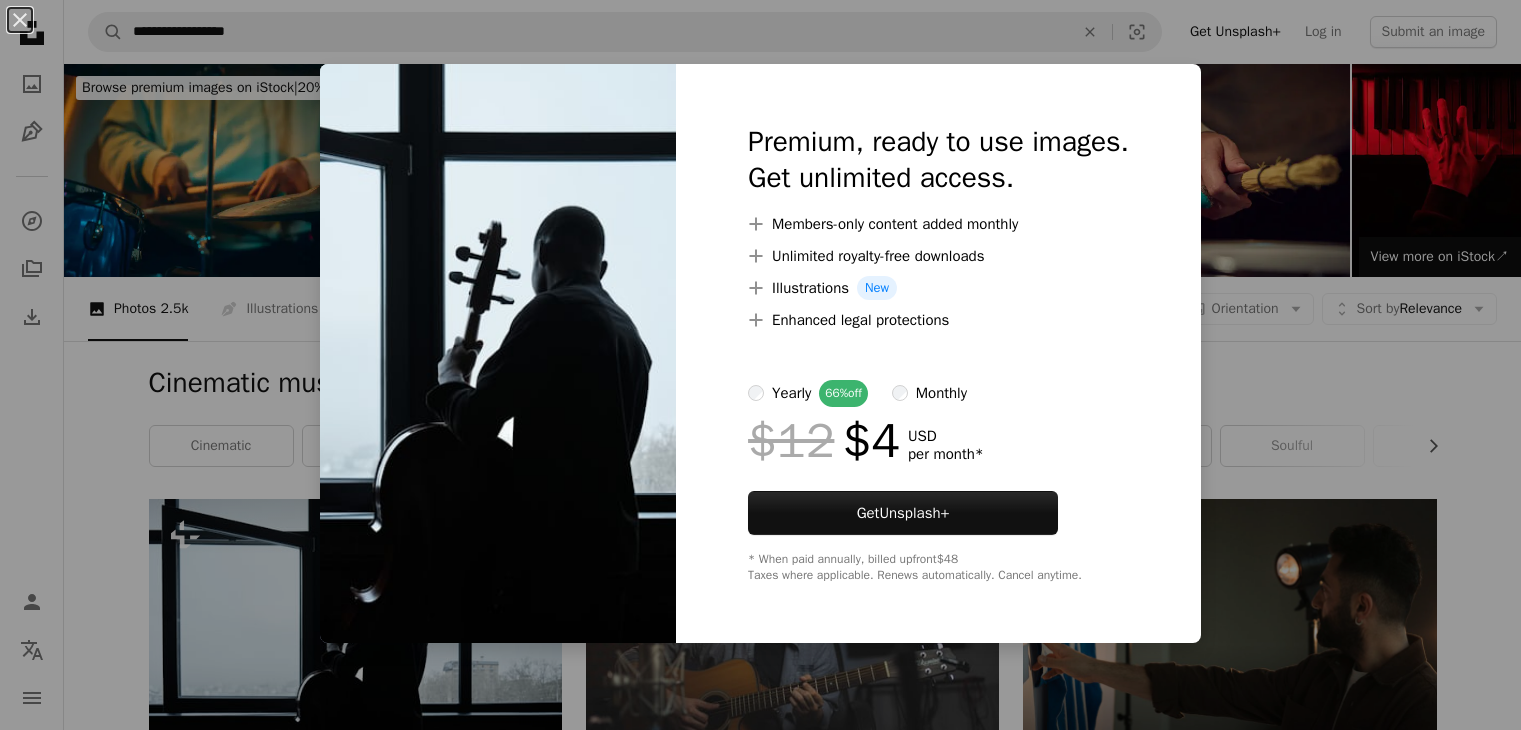 scroll, scrollTop: 200, scrollLeft: 0, axis: vertical 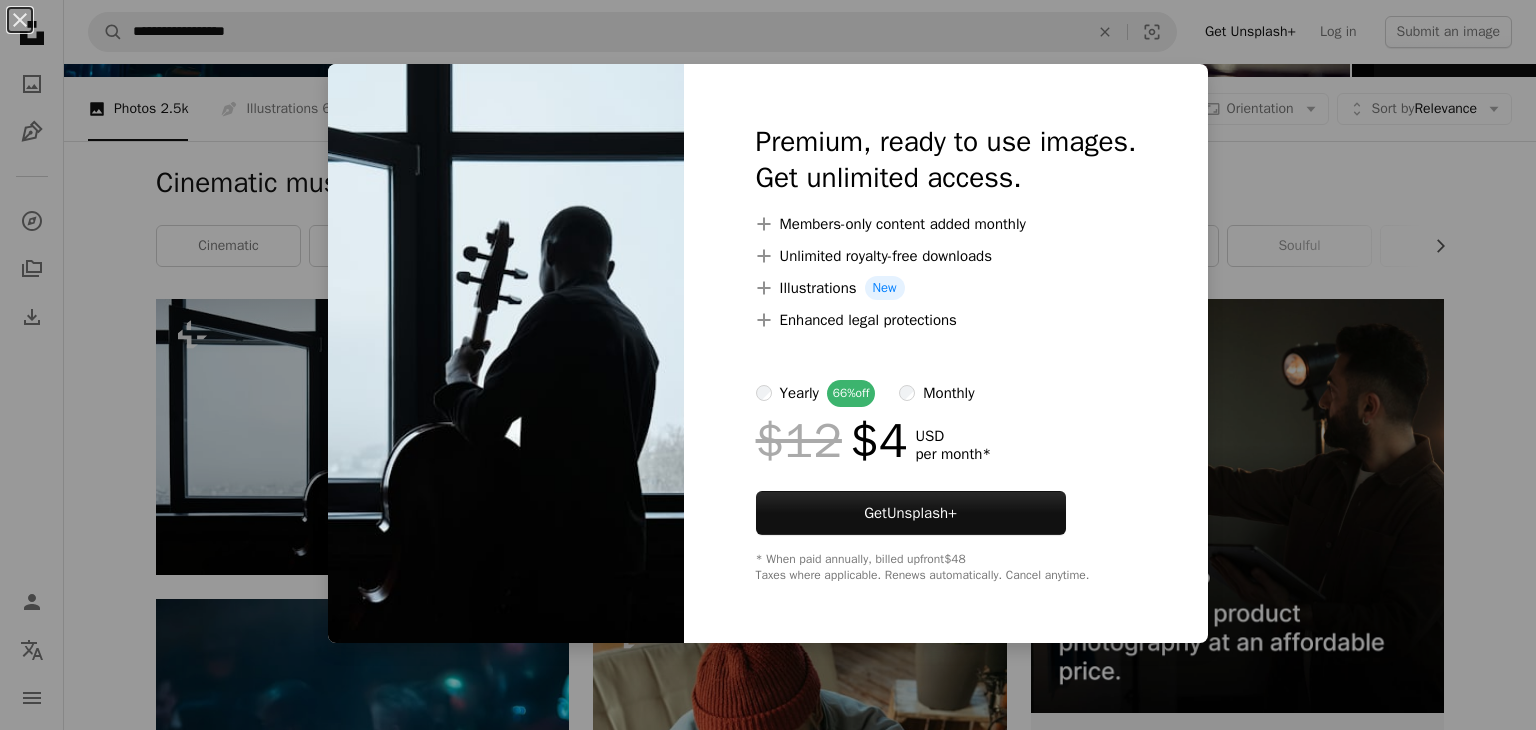 click on "An X shape Premium, ready to use images. Get unlimited access. A plus sign Members-only content added monthly A plus sign Unlimited royalty-free downloads A plus sign Illustrations  New A plus sign Enhanced legal protections yearly 66%  off monthly $12   $4 USD per month * Get  Unsplash+ * When paid annually, billed upfront  $48 Taxes where applicable. Renews automatically. Cancel anytime." at bounding box center [768, 365] 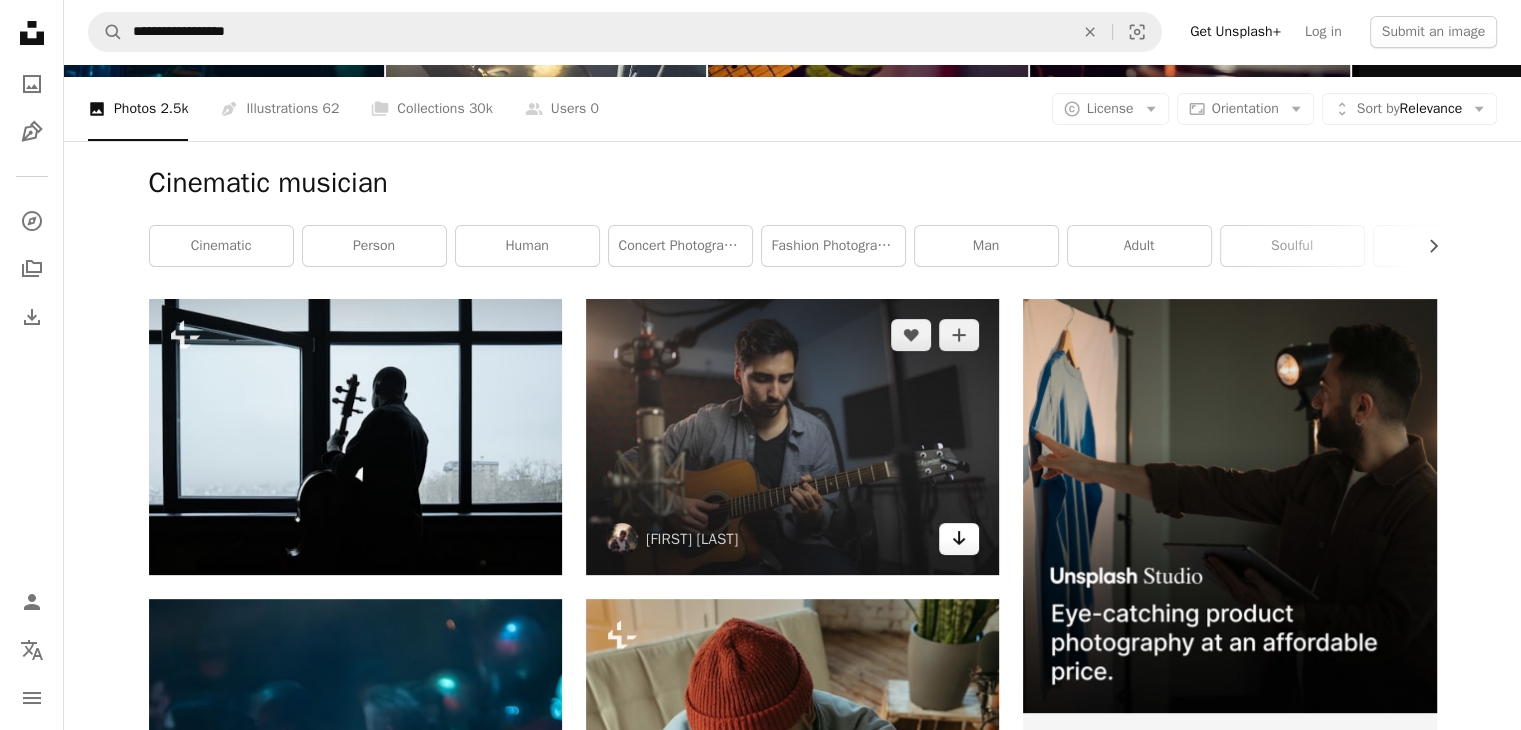 click on "Arrow pointing down" 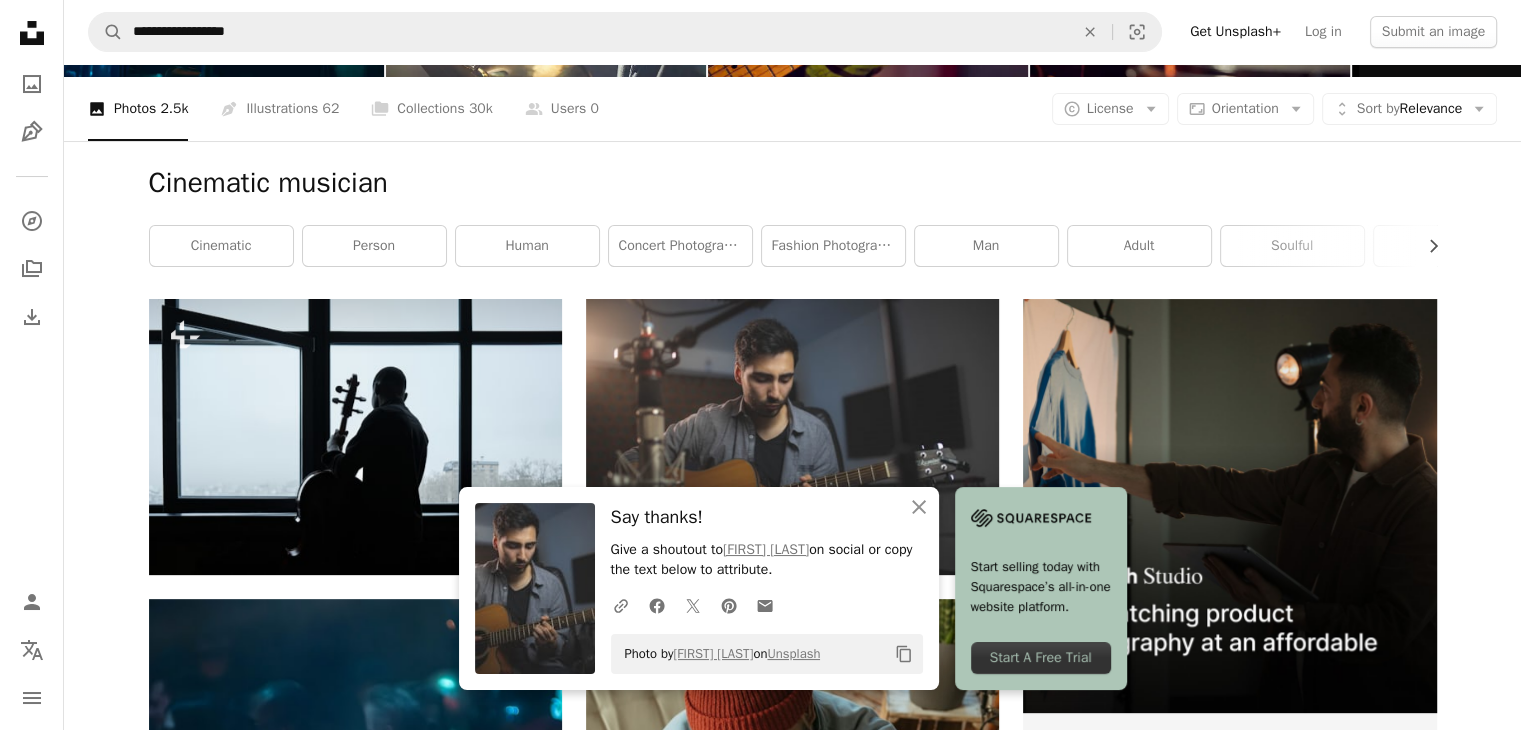 click on "Cinematic musician Chevron right cinematic person human concert photography fashion photography man adult soulful poignant musician portrait fashion editorial live performance" at bounding box center [793, 220] 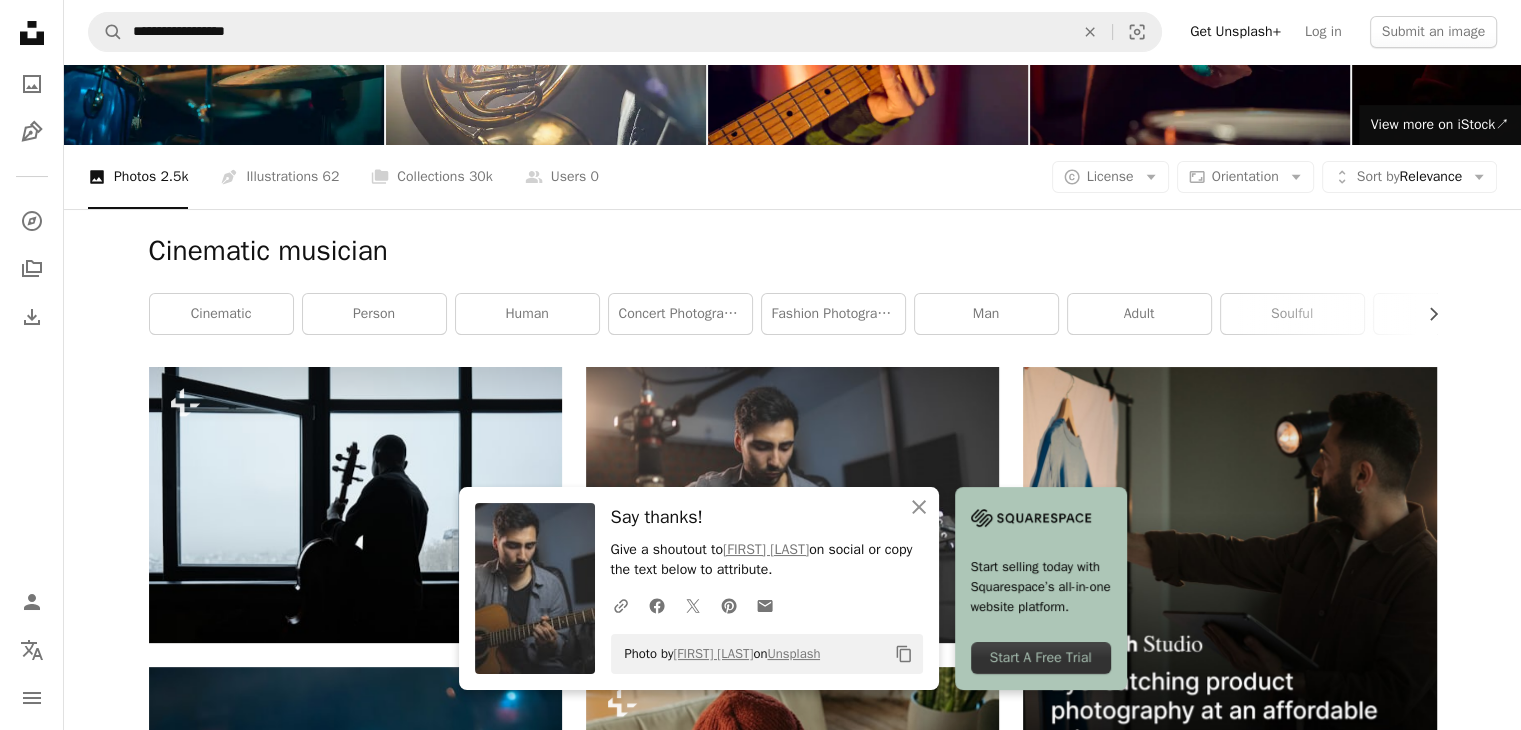 scroll, scrollTop: 0, scrollLeft: 0, axis: both 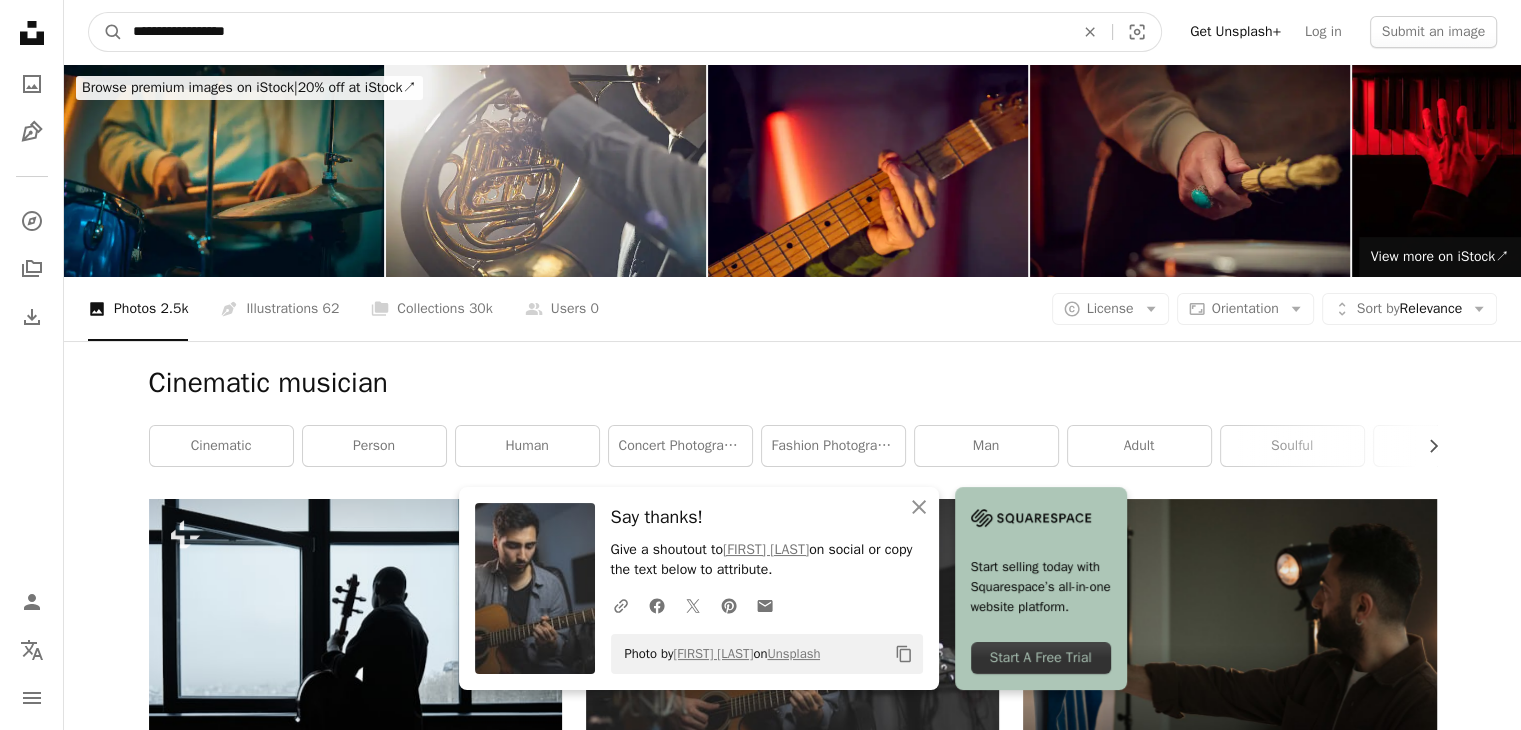 click on "**********" at bounding box center [595, 32] 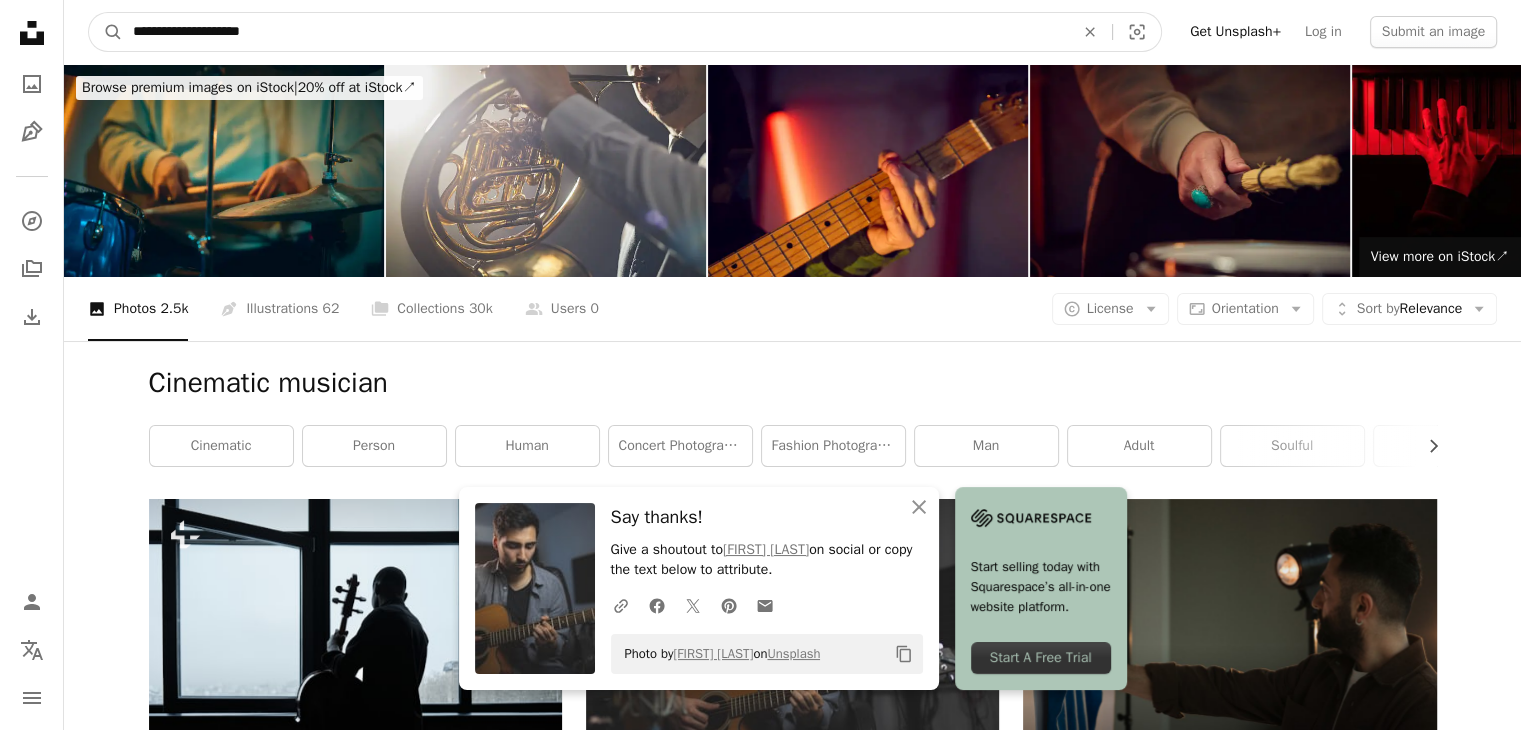 type on "**********" 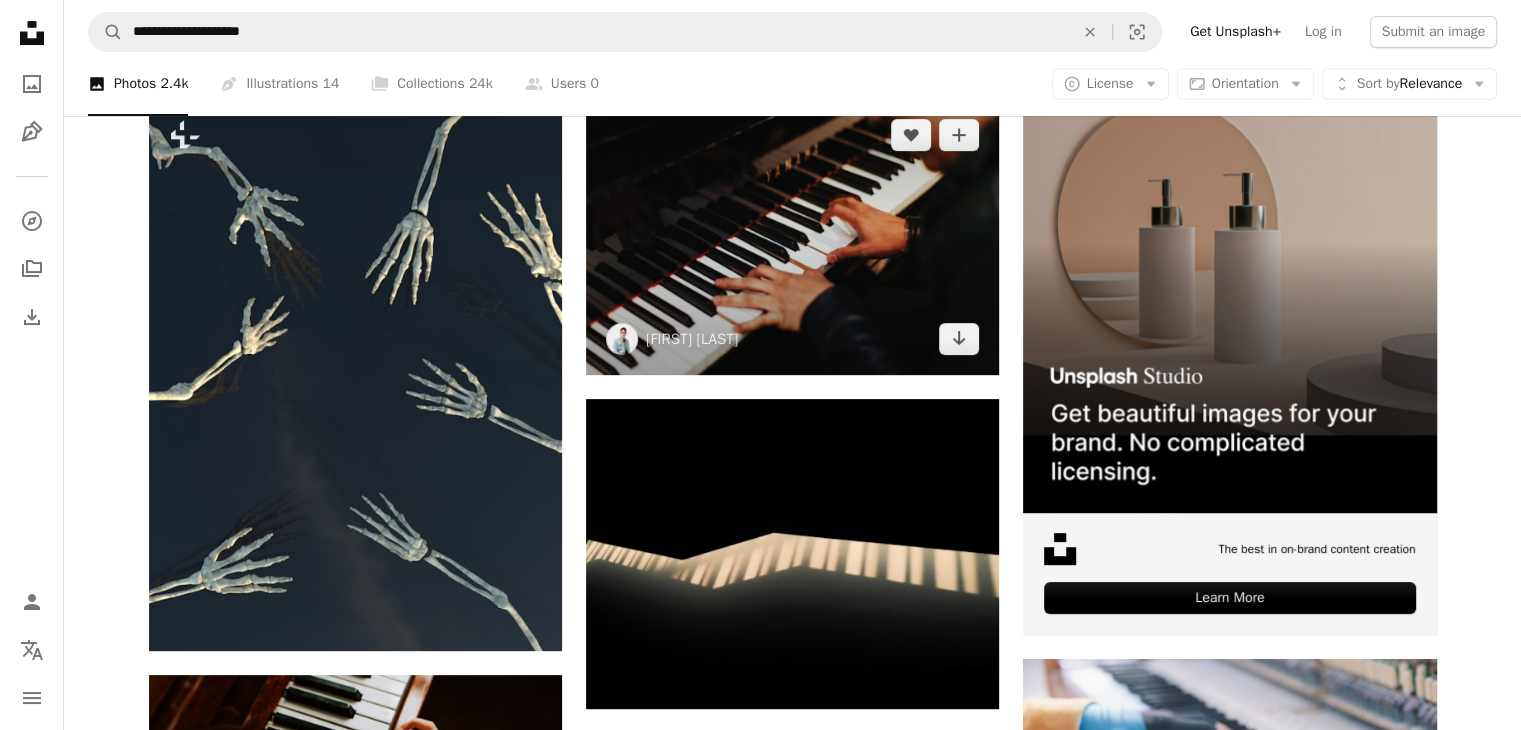 scroll, scrollTop: 200, scrollLeft: 0, axis: vertical 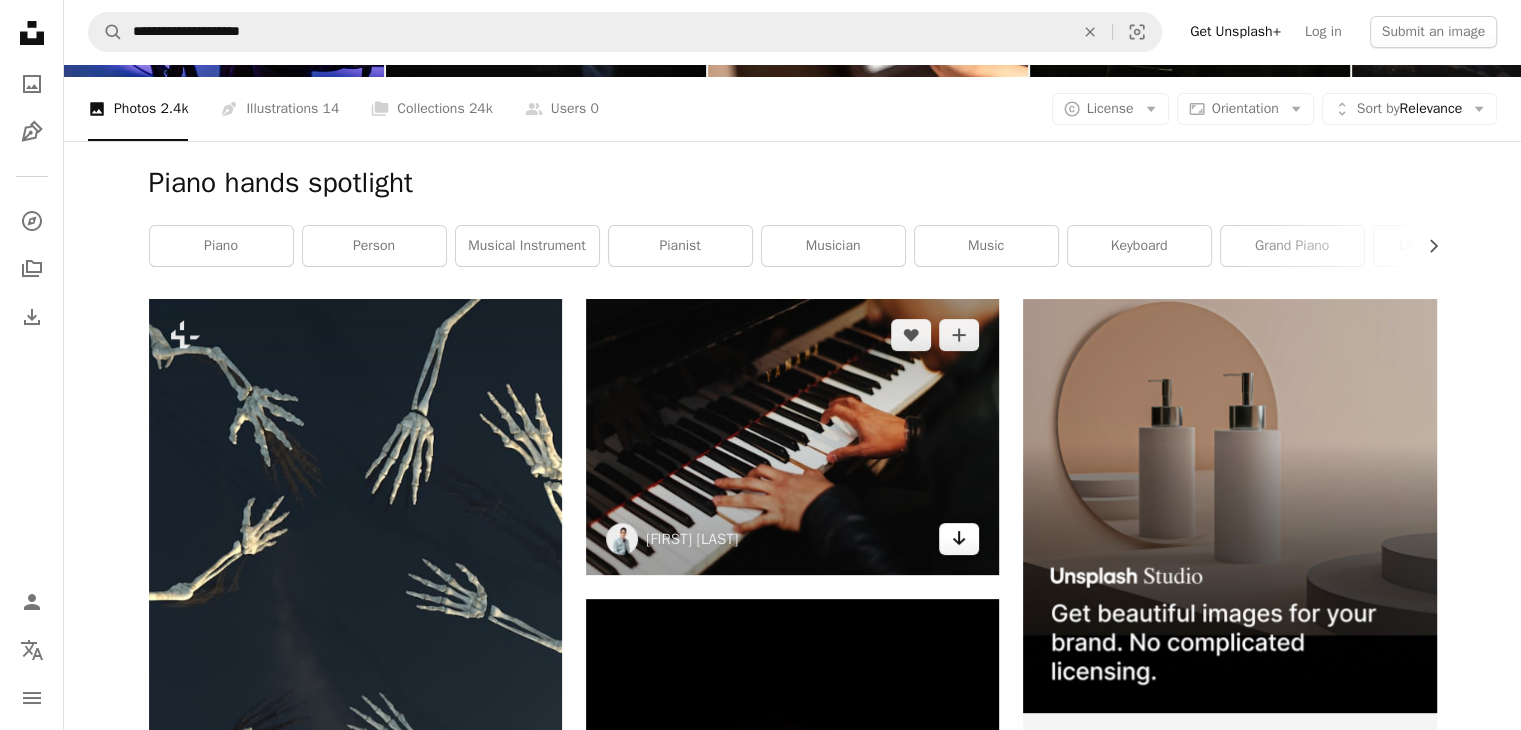 click on "Arrow pointing down" 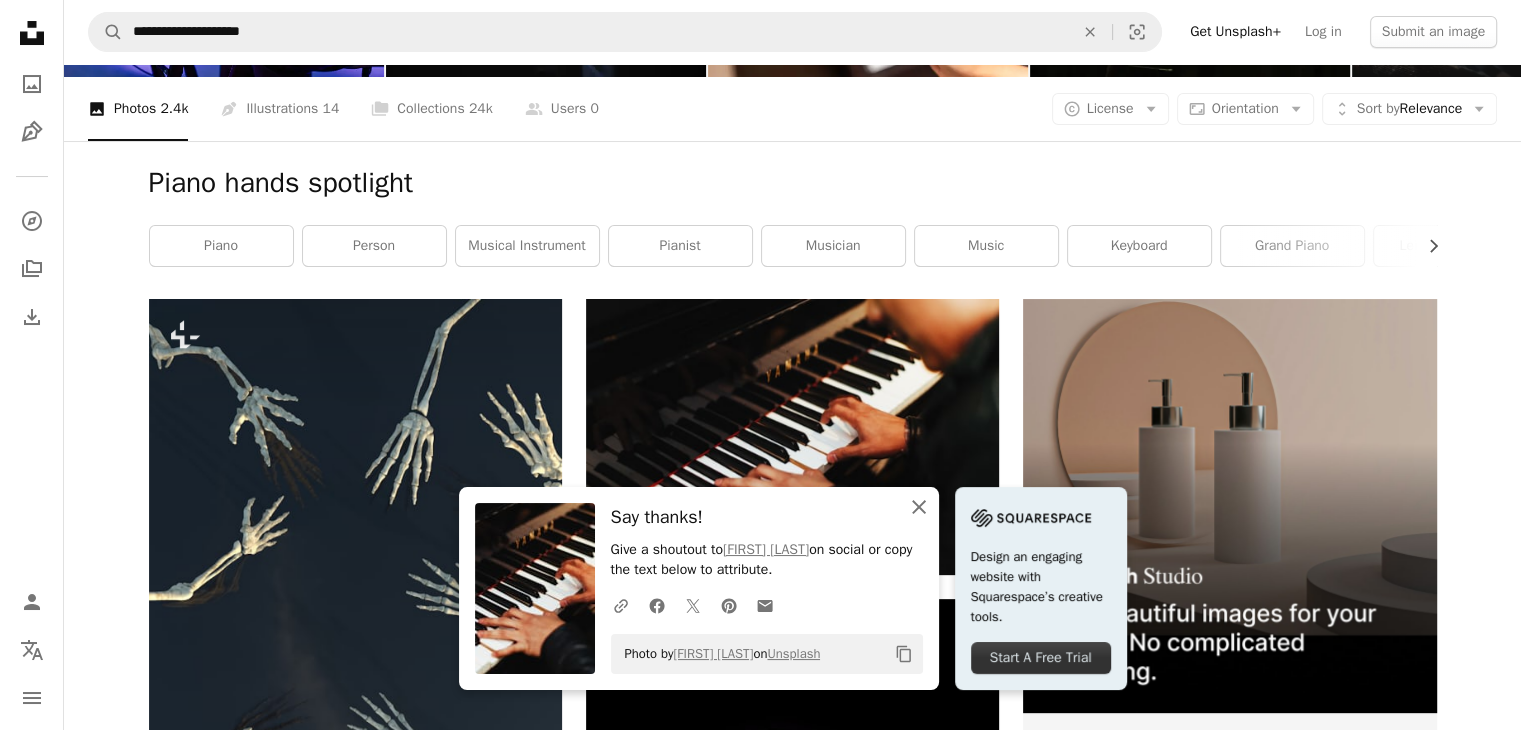 click on "An X shape" 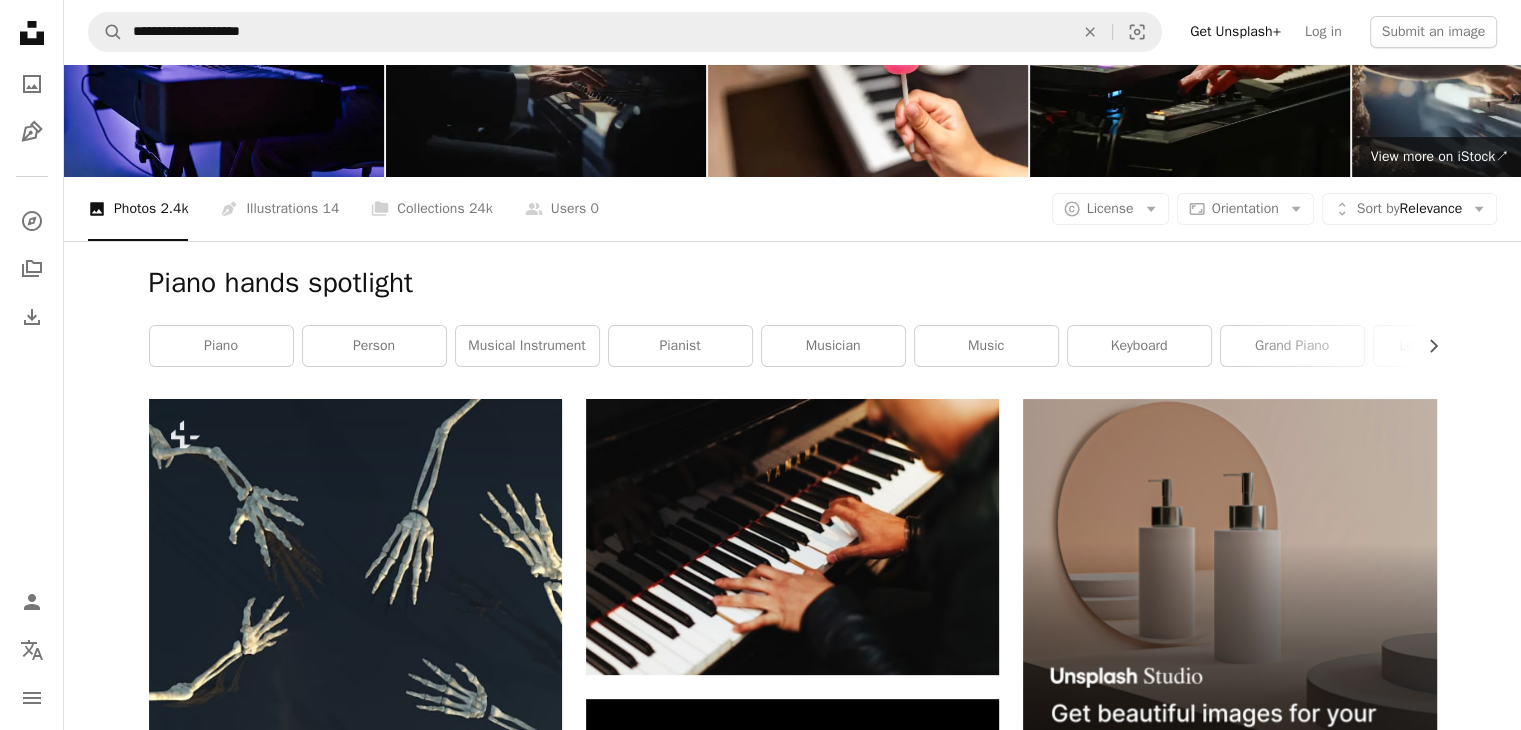 scroll, scrollTop: 0, scrollLeft: 0, axis: both 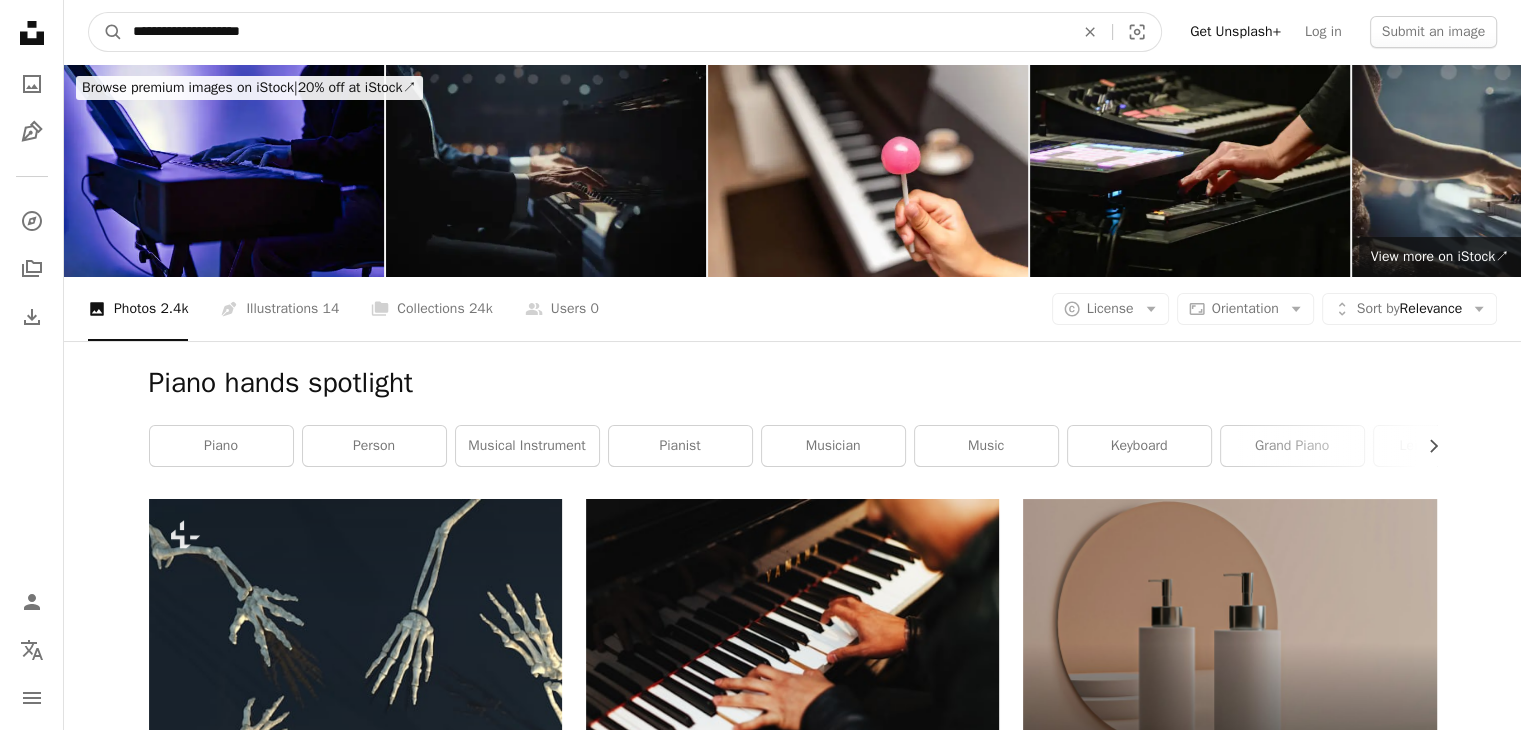 click on "**********" at bounding box center [595, 32] 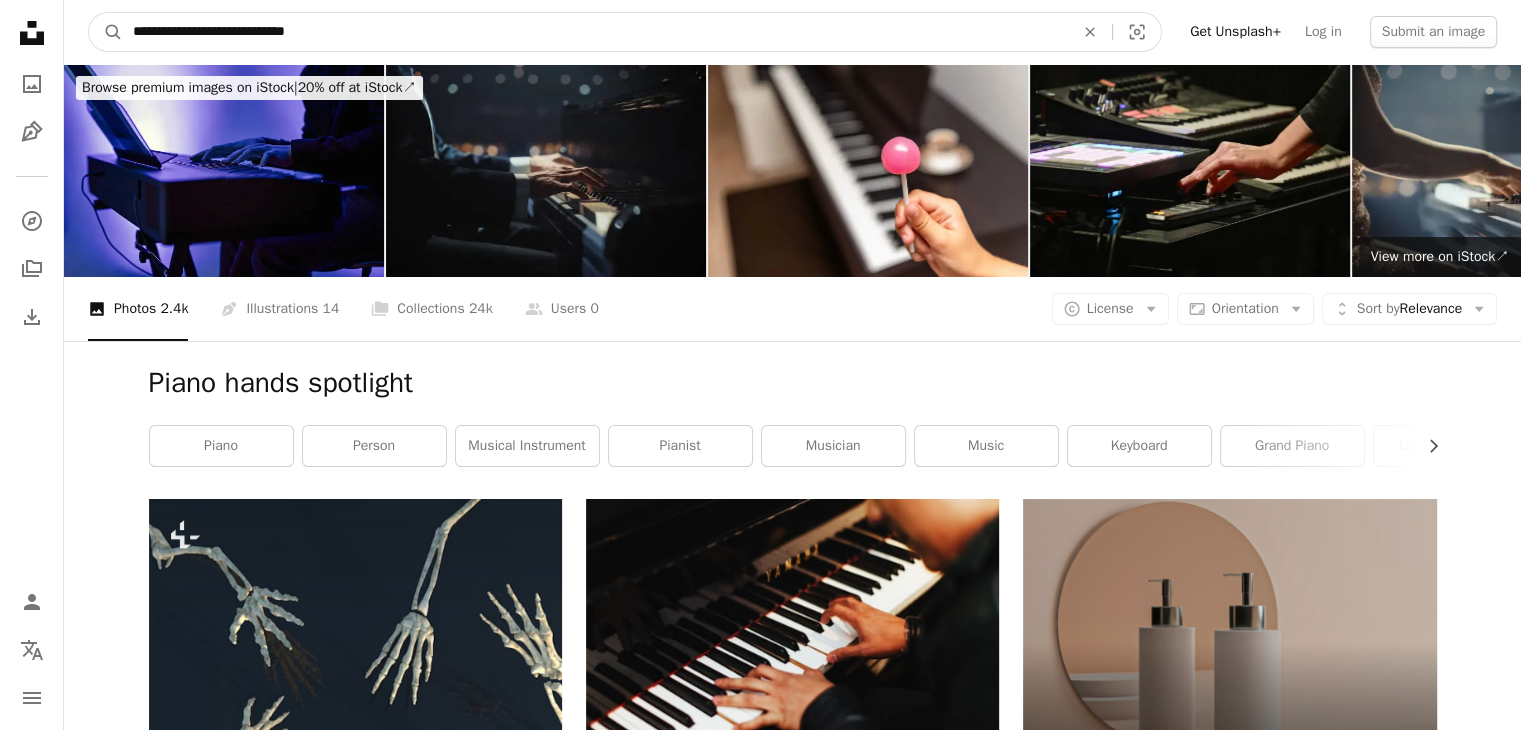 type on "**********" 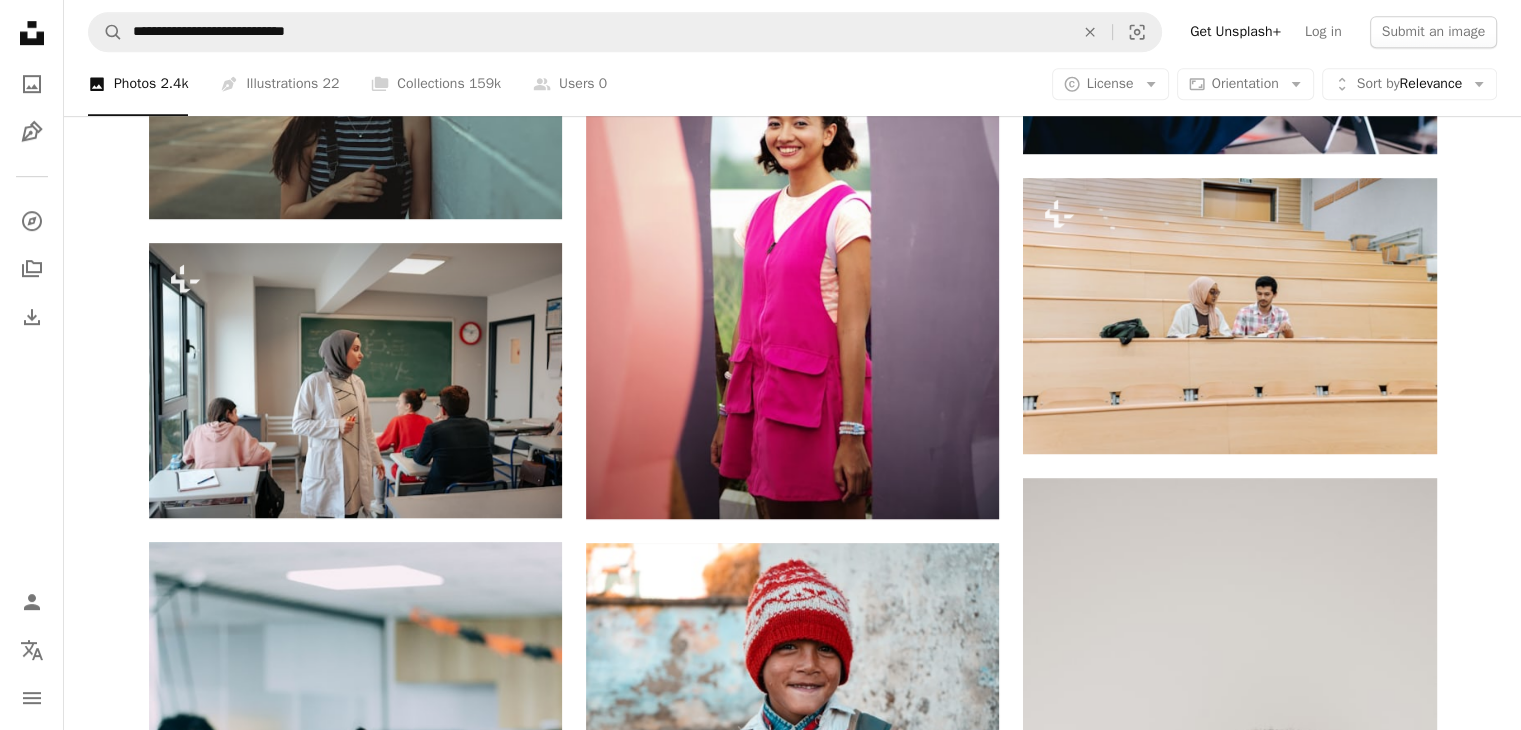 scroll, scrollTop: 1700, scrollLeft: 0, axis: vertical 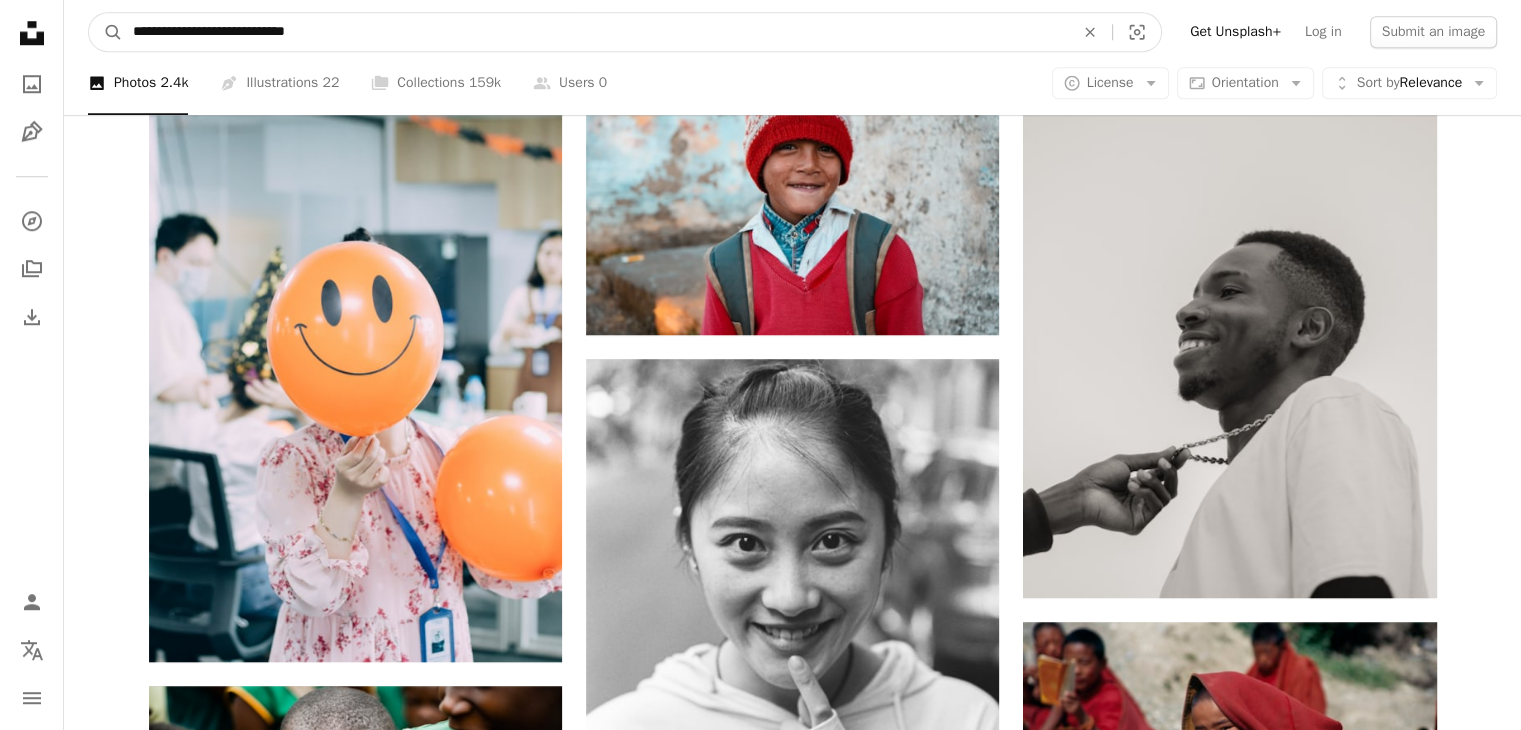 click on "**********" at bounding box center (595, 32) 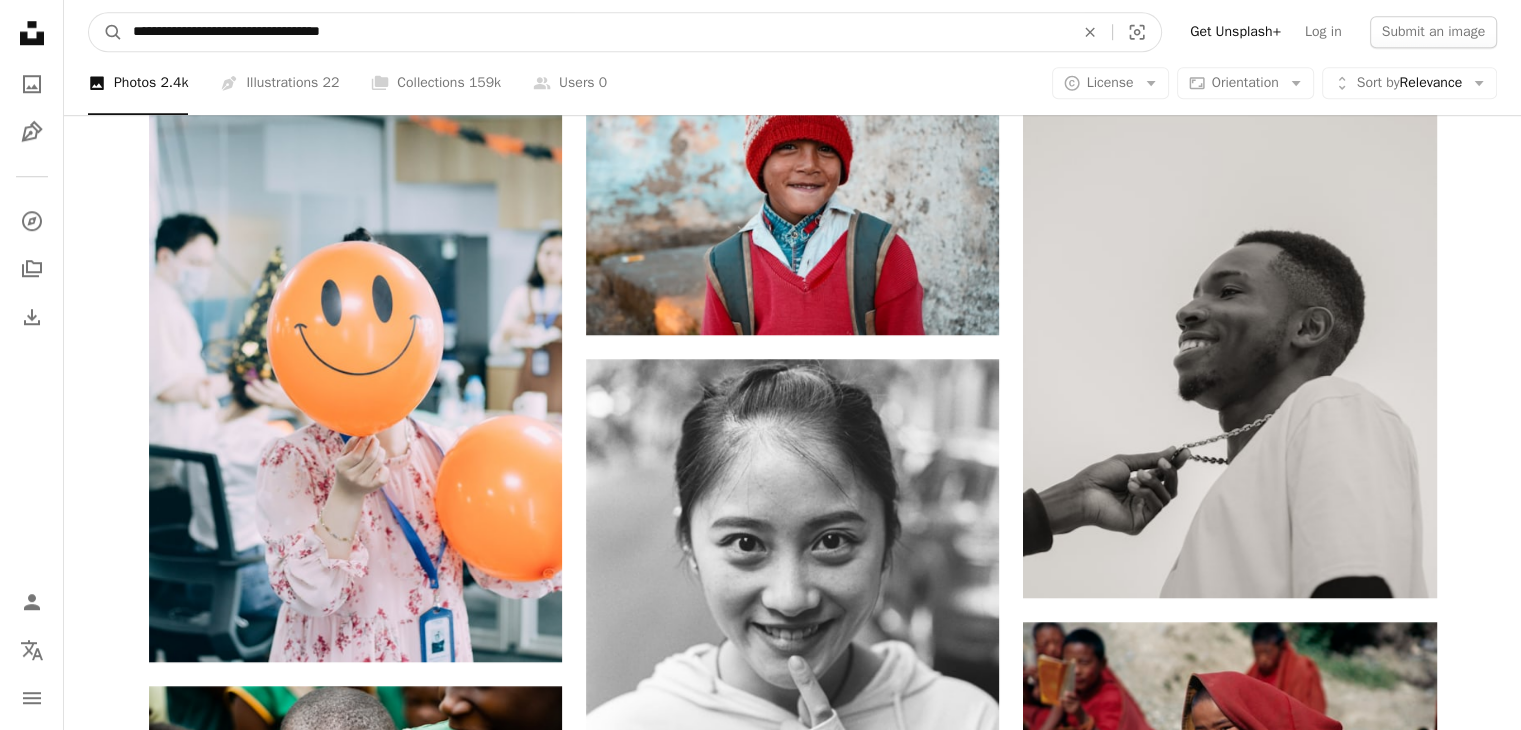 type on "**********" 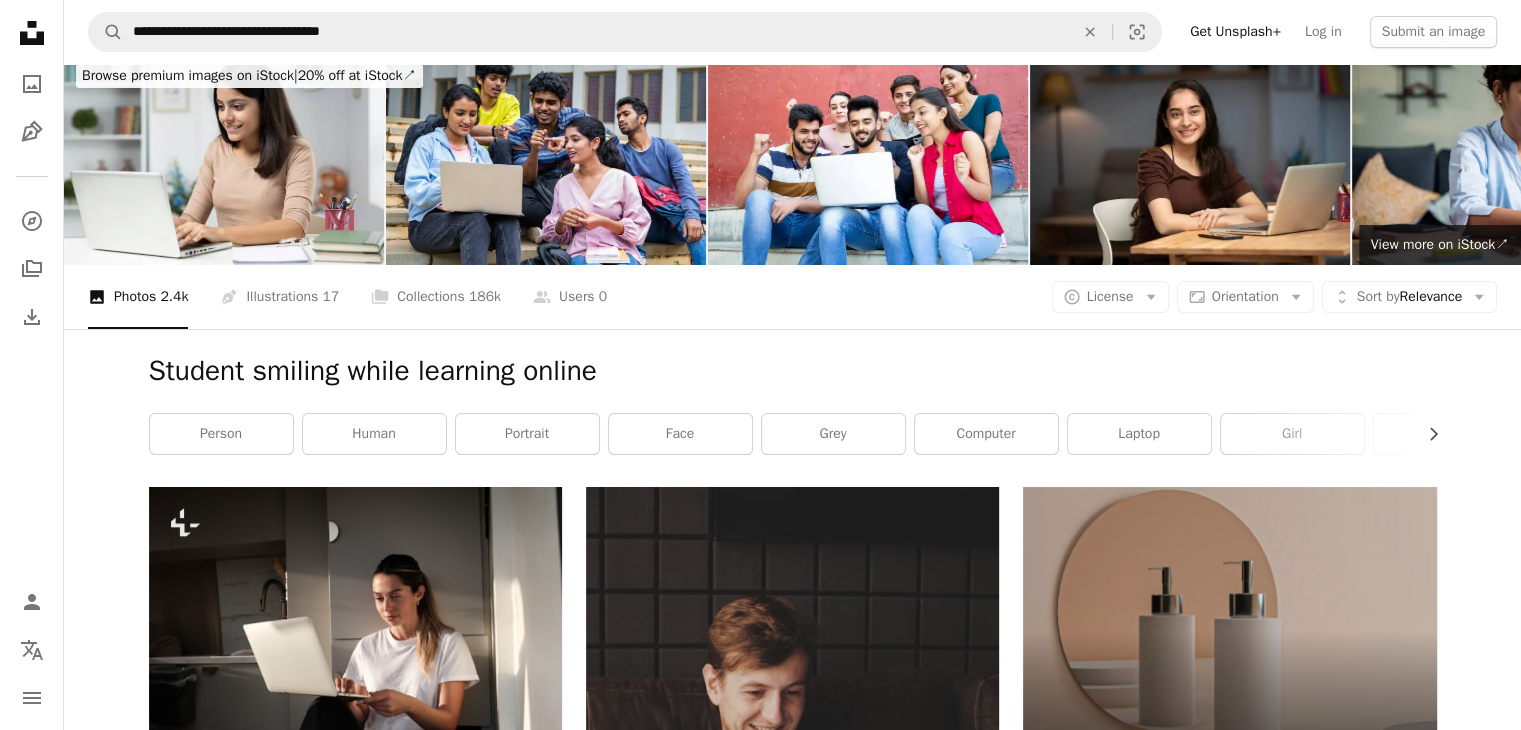 scroll, scrollTop: 0, scrollLeft: 0, axis: both 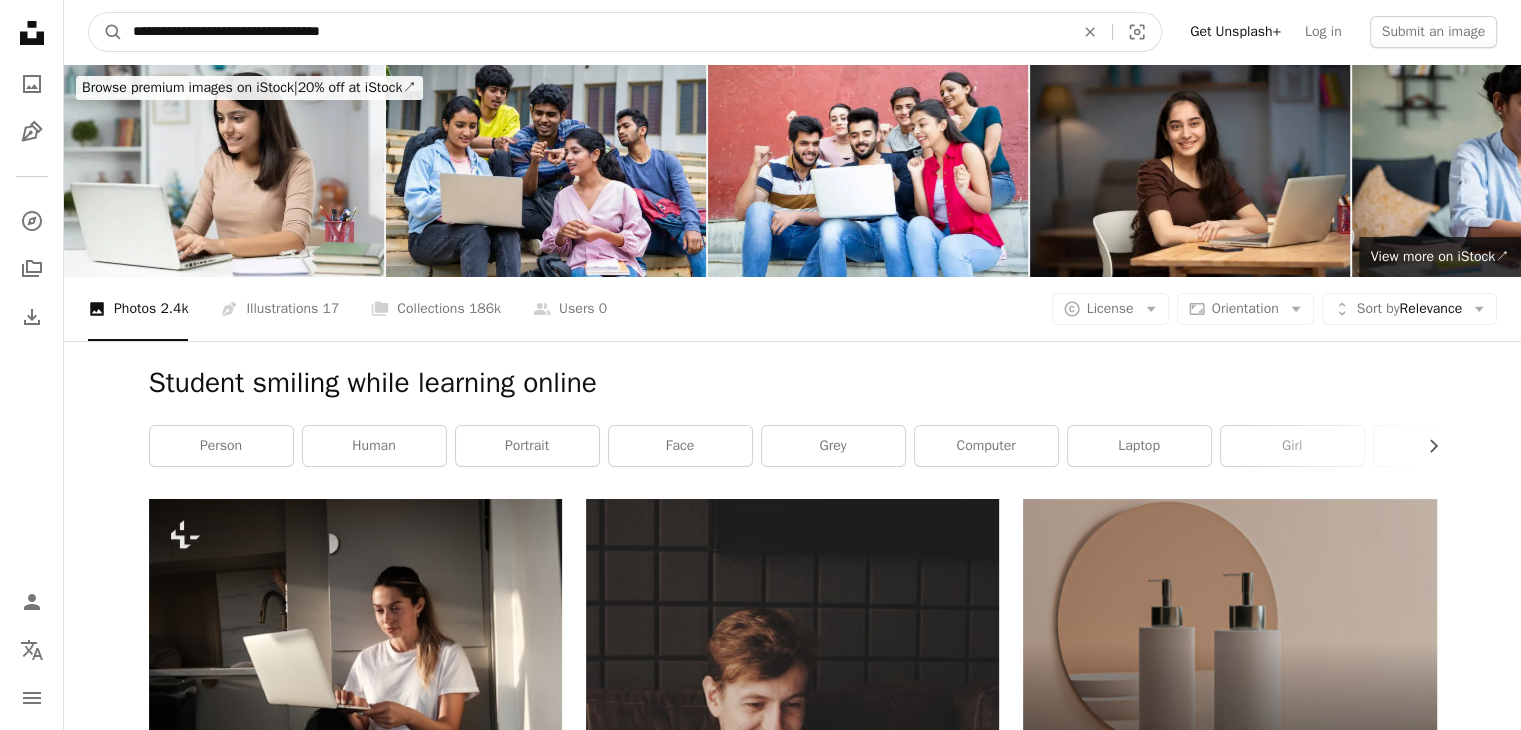 click on "**********" at bounding box center (595, 32) 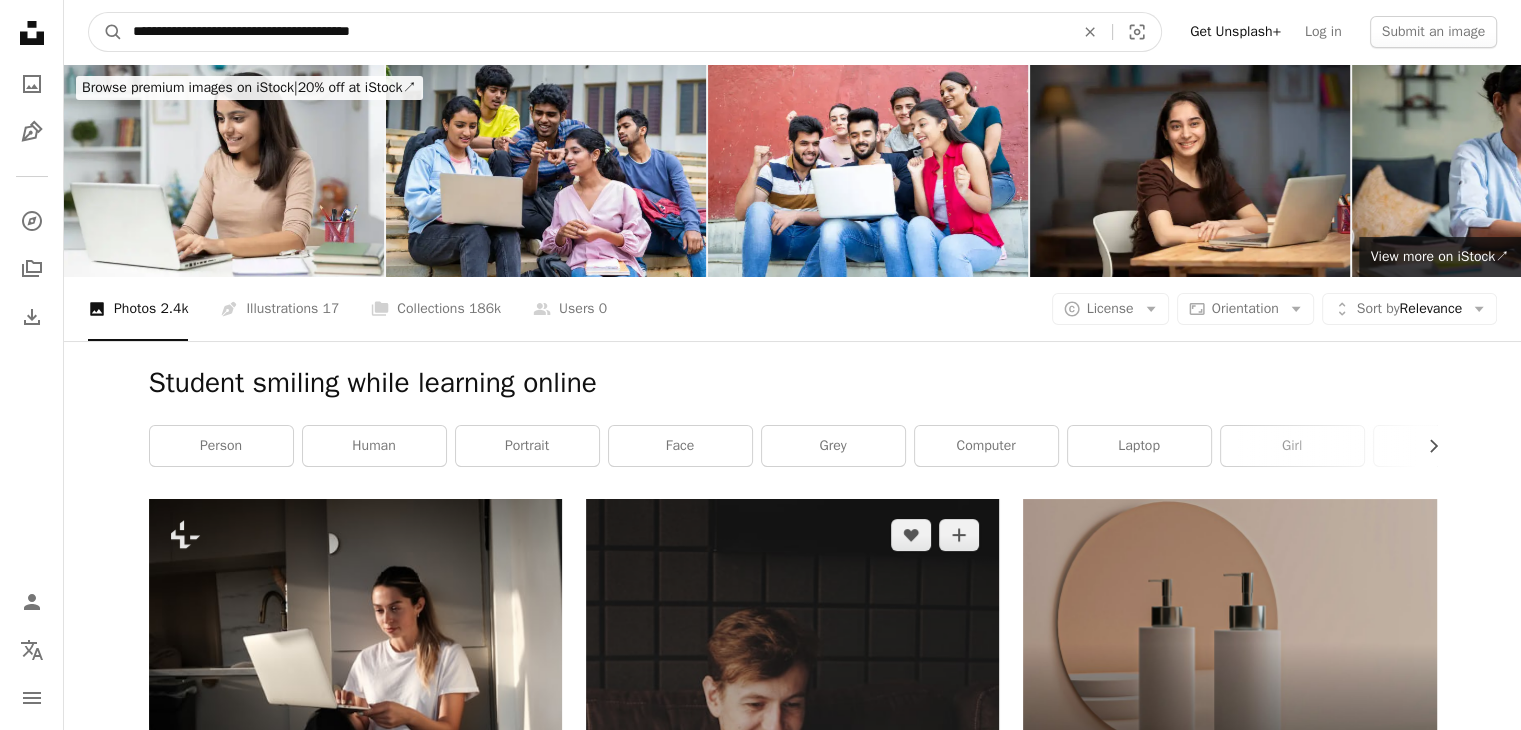 type on "**********" 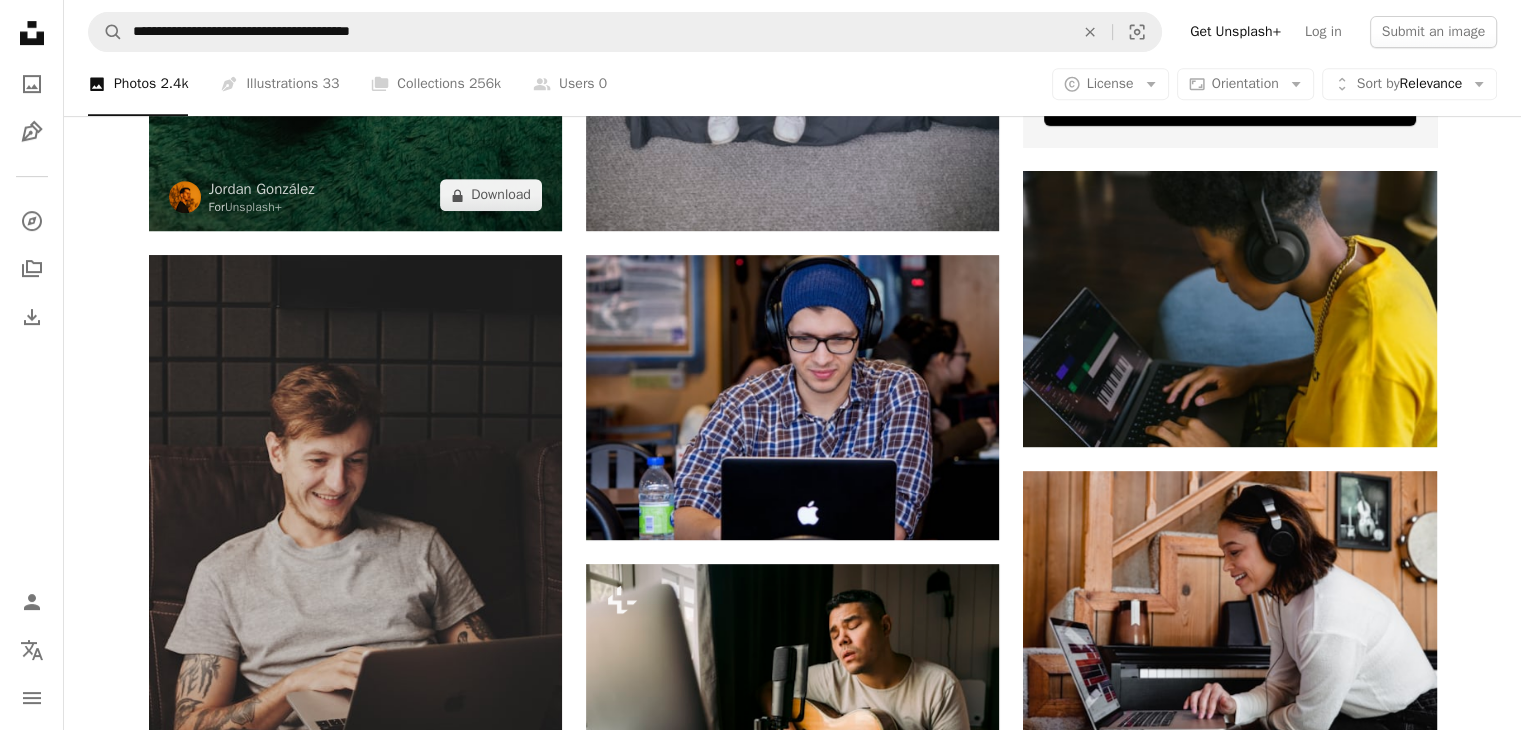 scroll, scrollTop: 600, scrollLeft: 0, axis: vertical 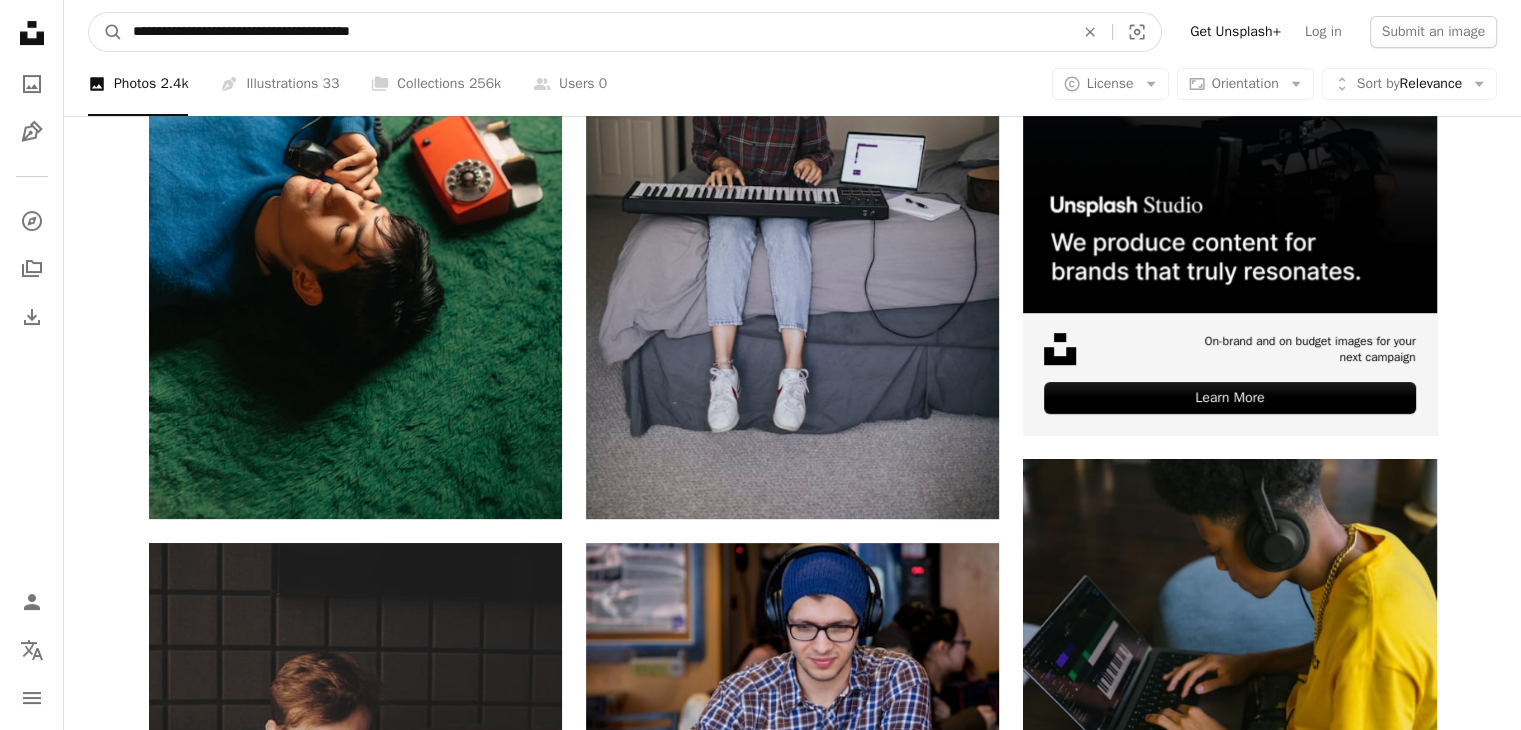 drag, startPoint x: 442, startPoint y: 36, endPoint x: 295, endPoint y: 33, distance: 147.03061 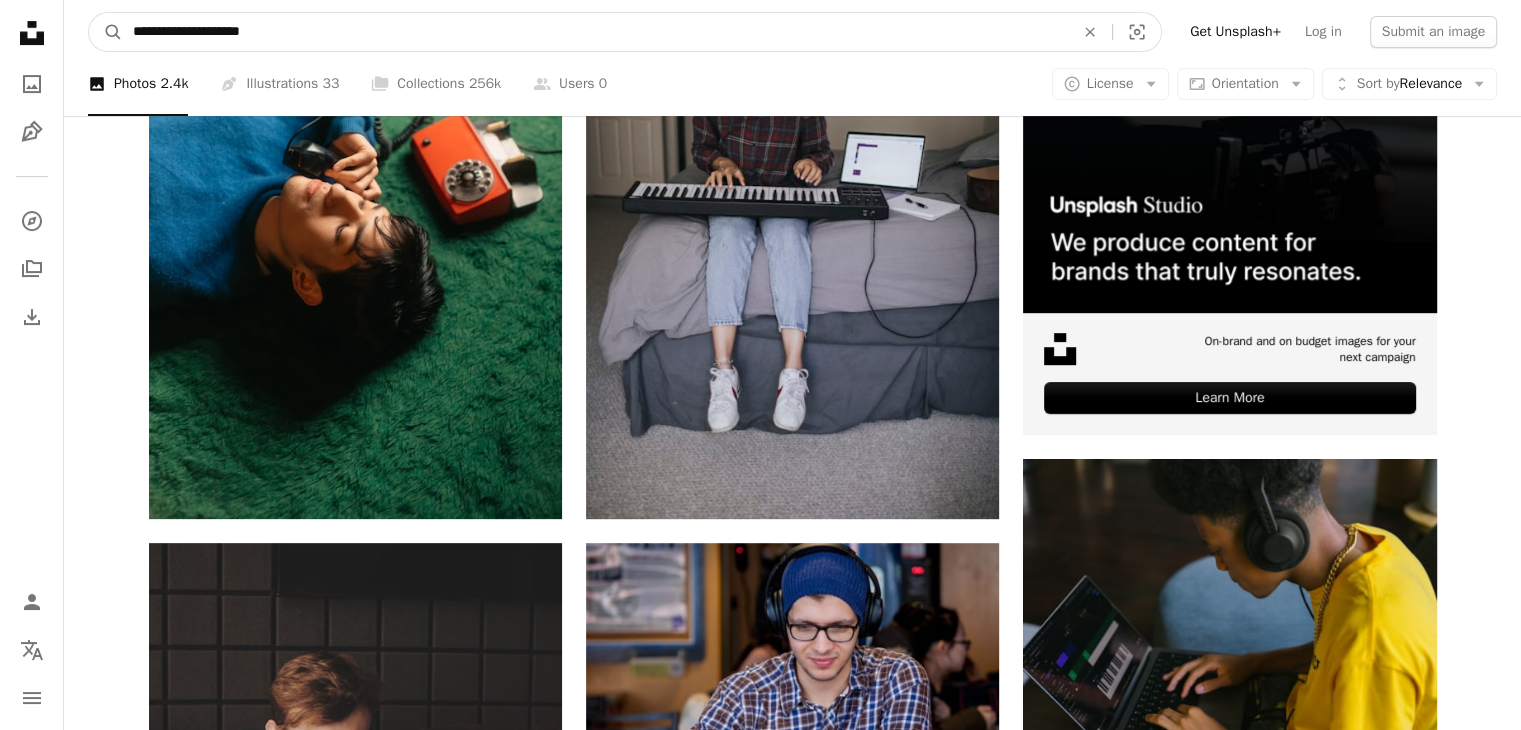 type on "**********" 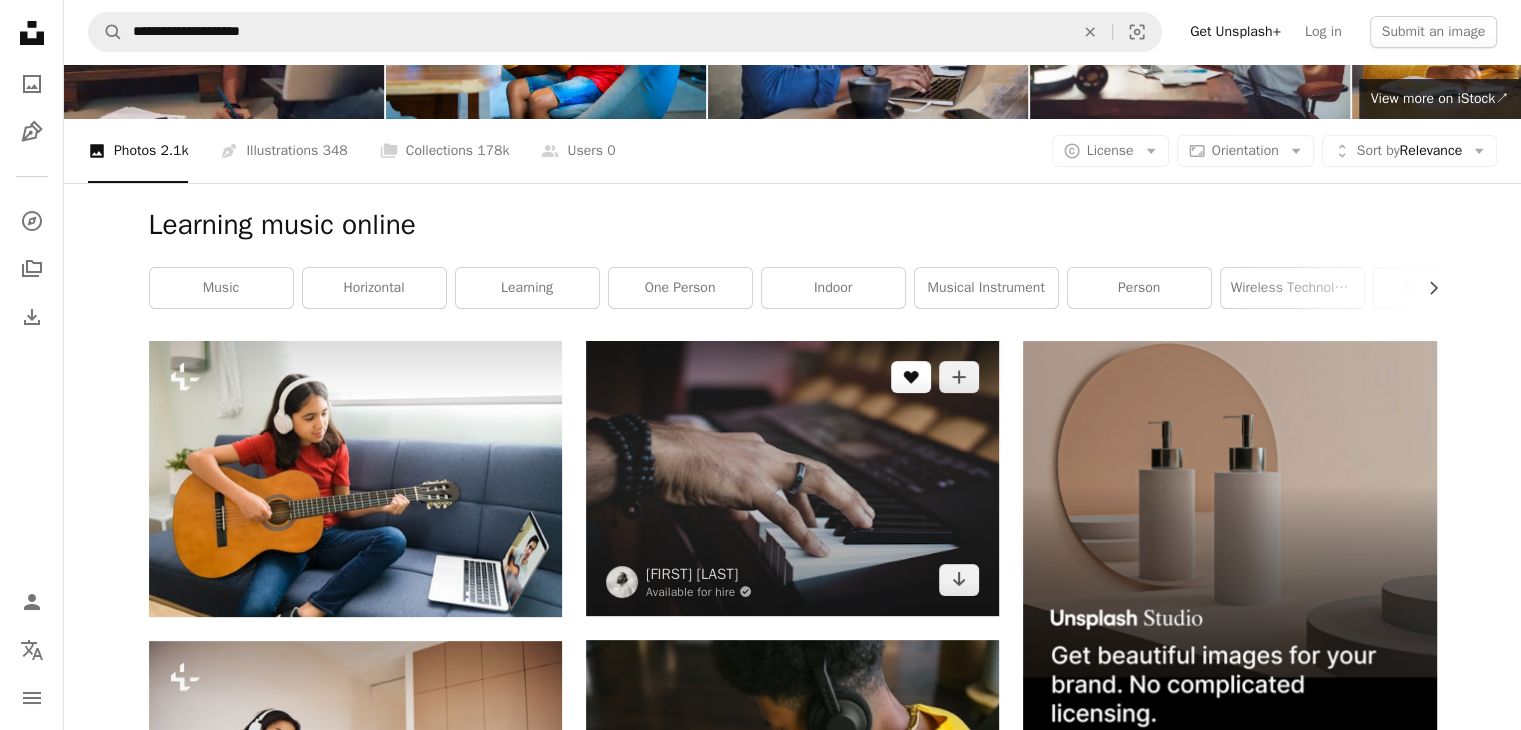 scroll, scrollTop: 0, scrollLeft: 0, axis: both 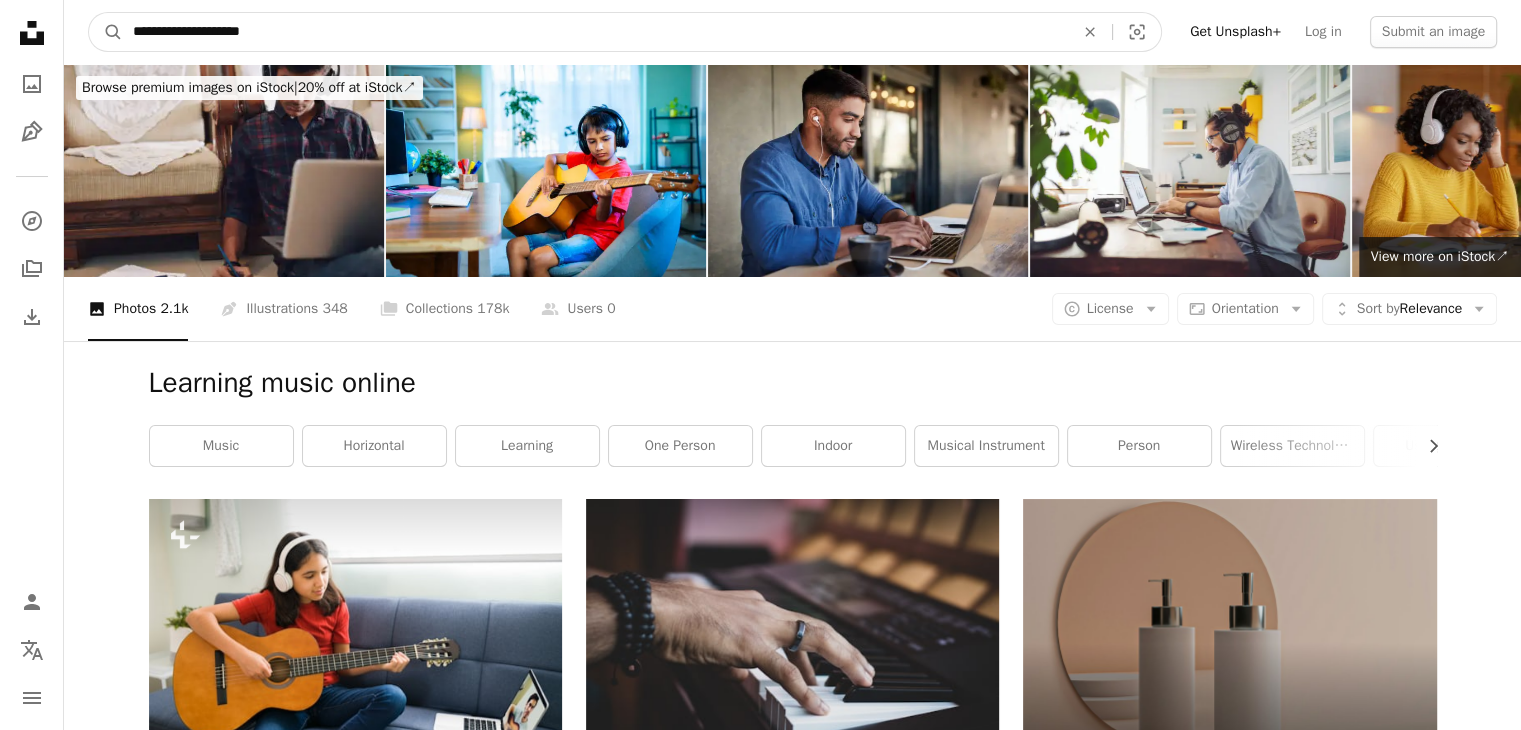 drag, startPoint x: 188, startPoint y: 29, endPoint x: 18, endPoint y: 44, distance: 170.66048 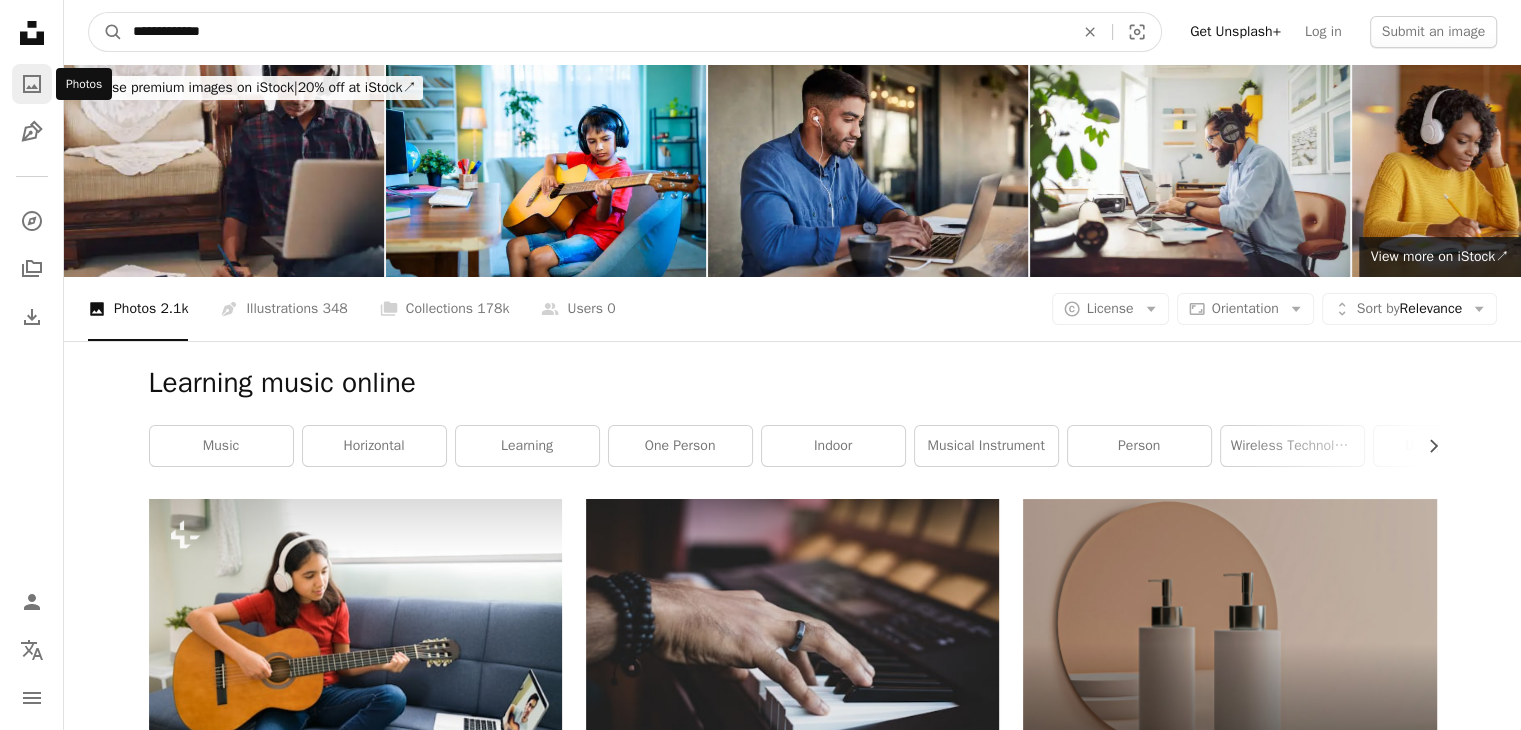 type on "**********" 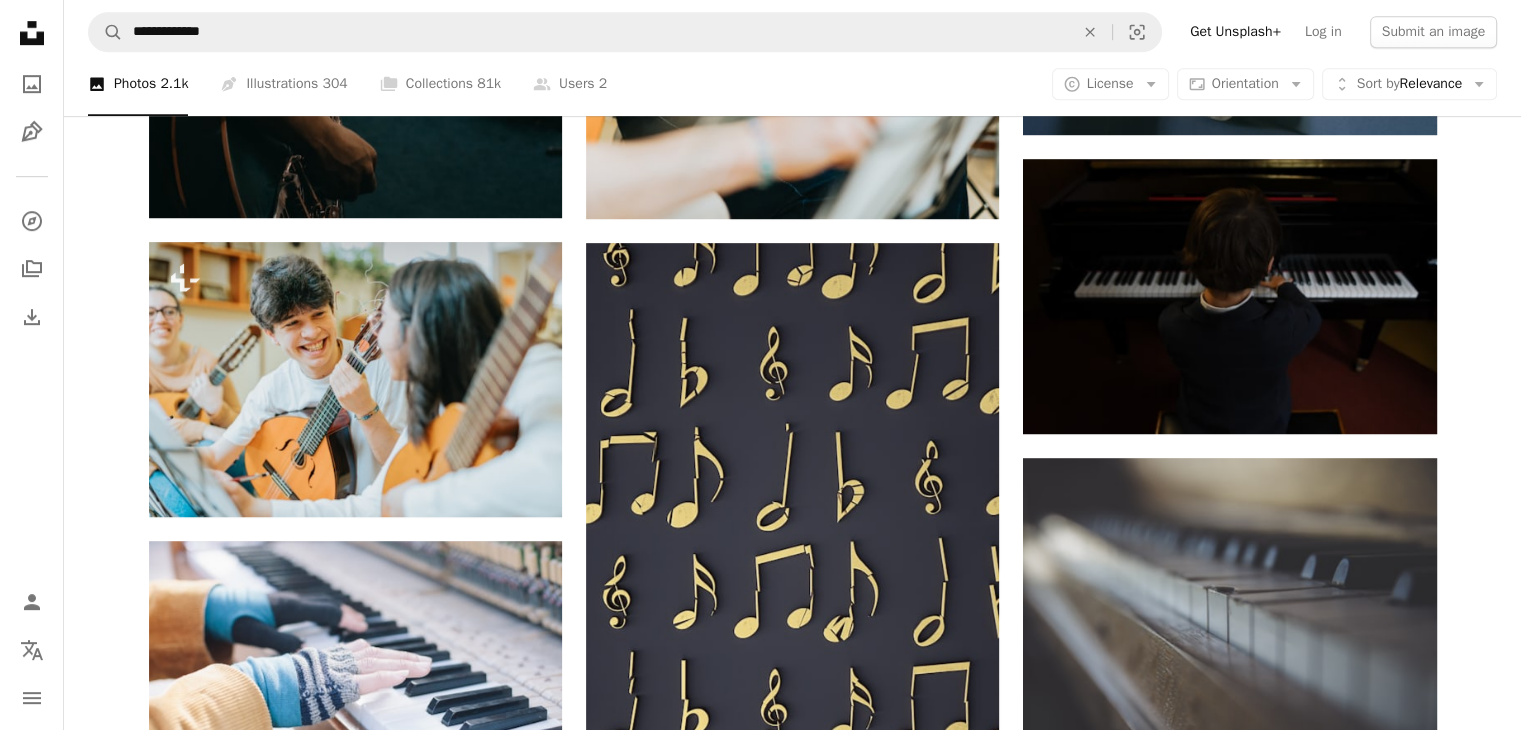scroll, scrollTop: 1600, scrollLeft: 0, axis: vertical 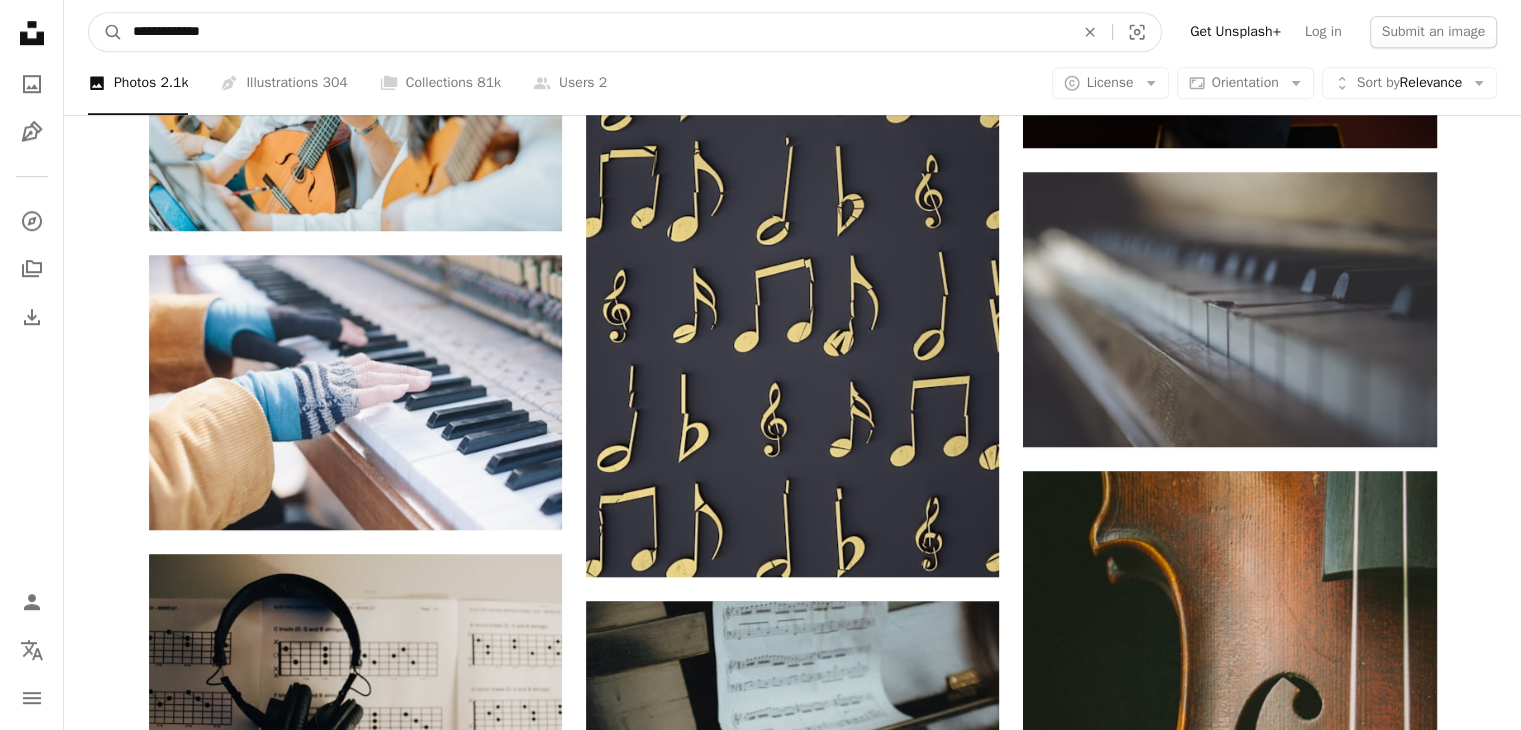 drag, startPoint x: 168, startPoint y: 30, endPoint x: 0, endPoint y: 621, distance: 614.41437 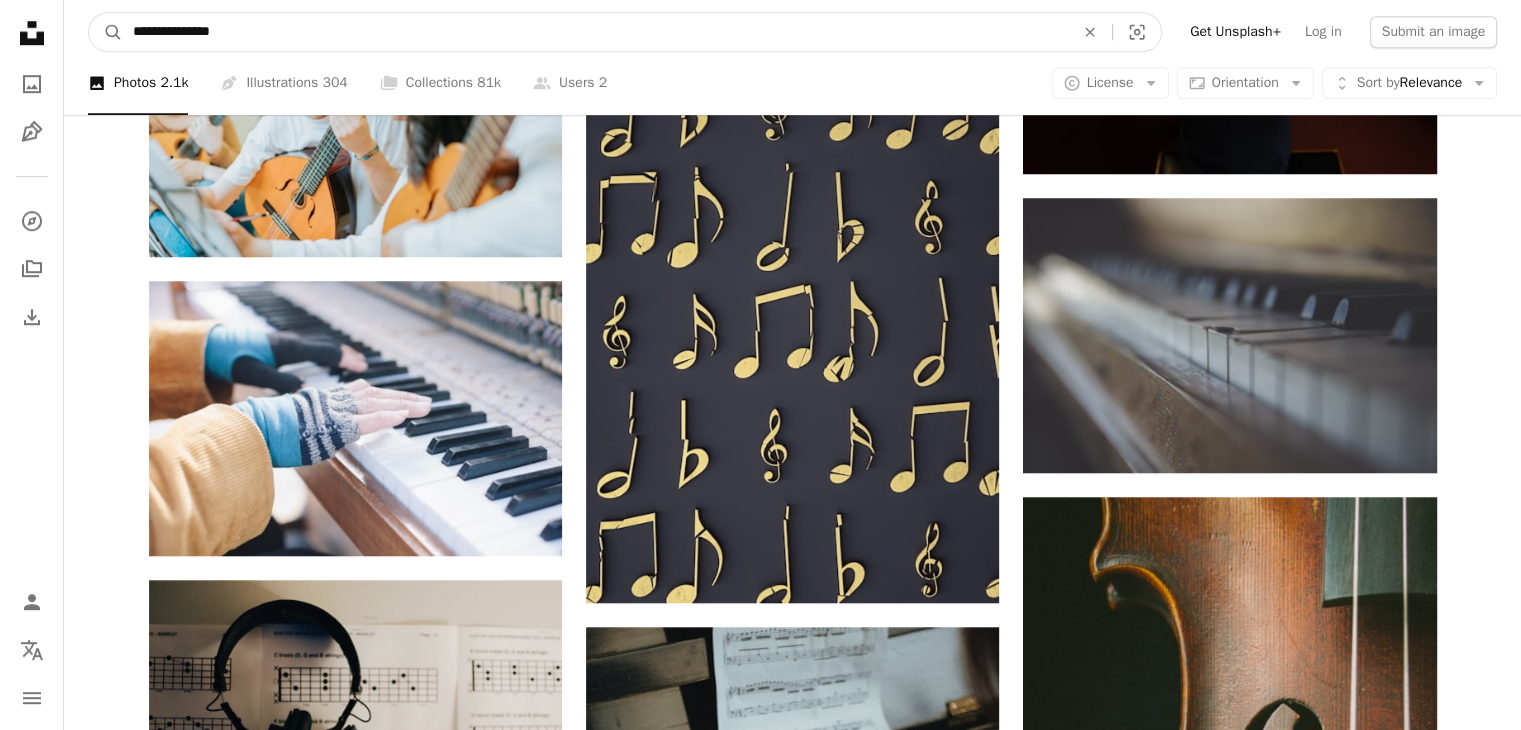 type on "**********" 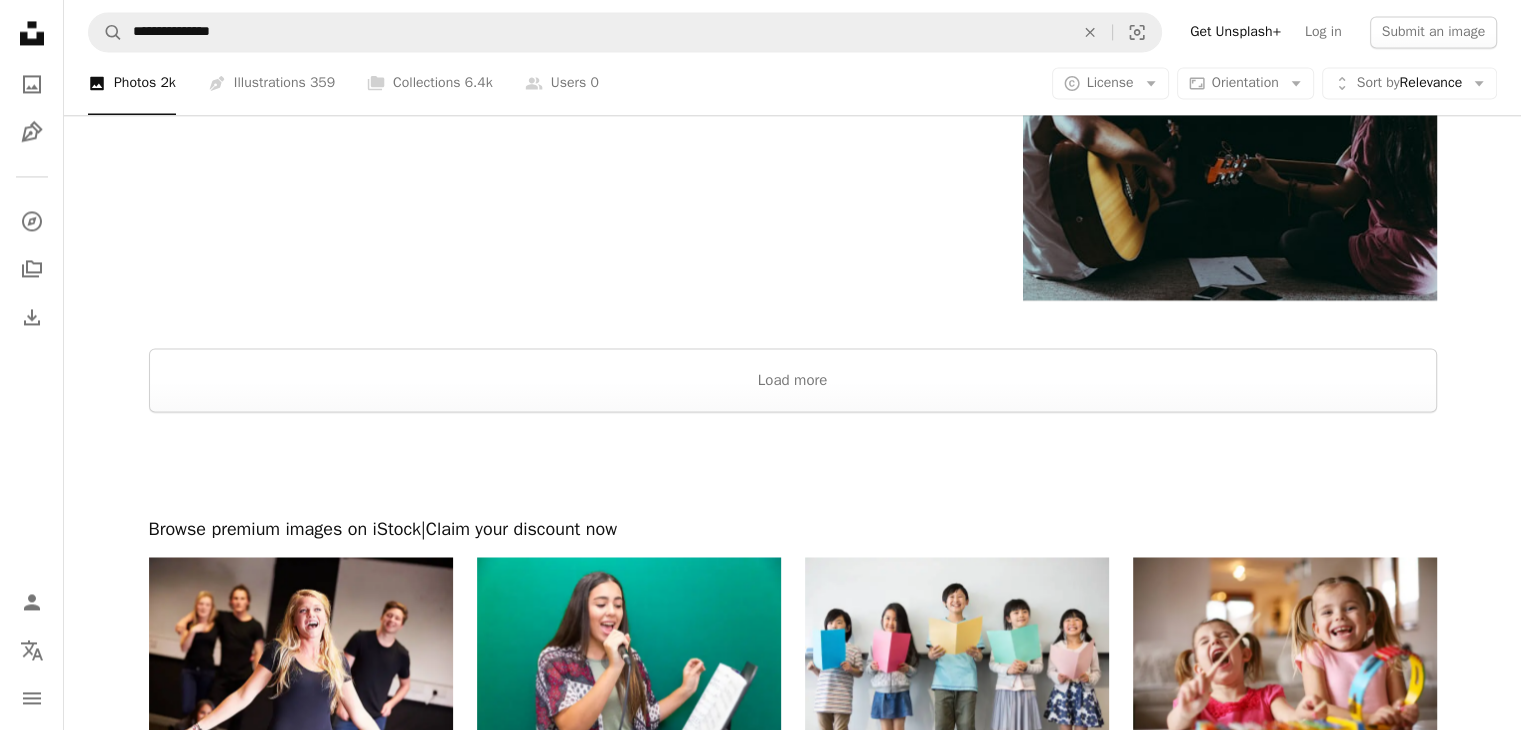scroll, scrollTop: 3300, scrollLeft: 0, axis: vertical 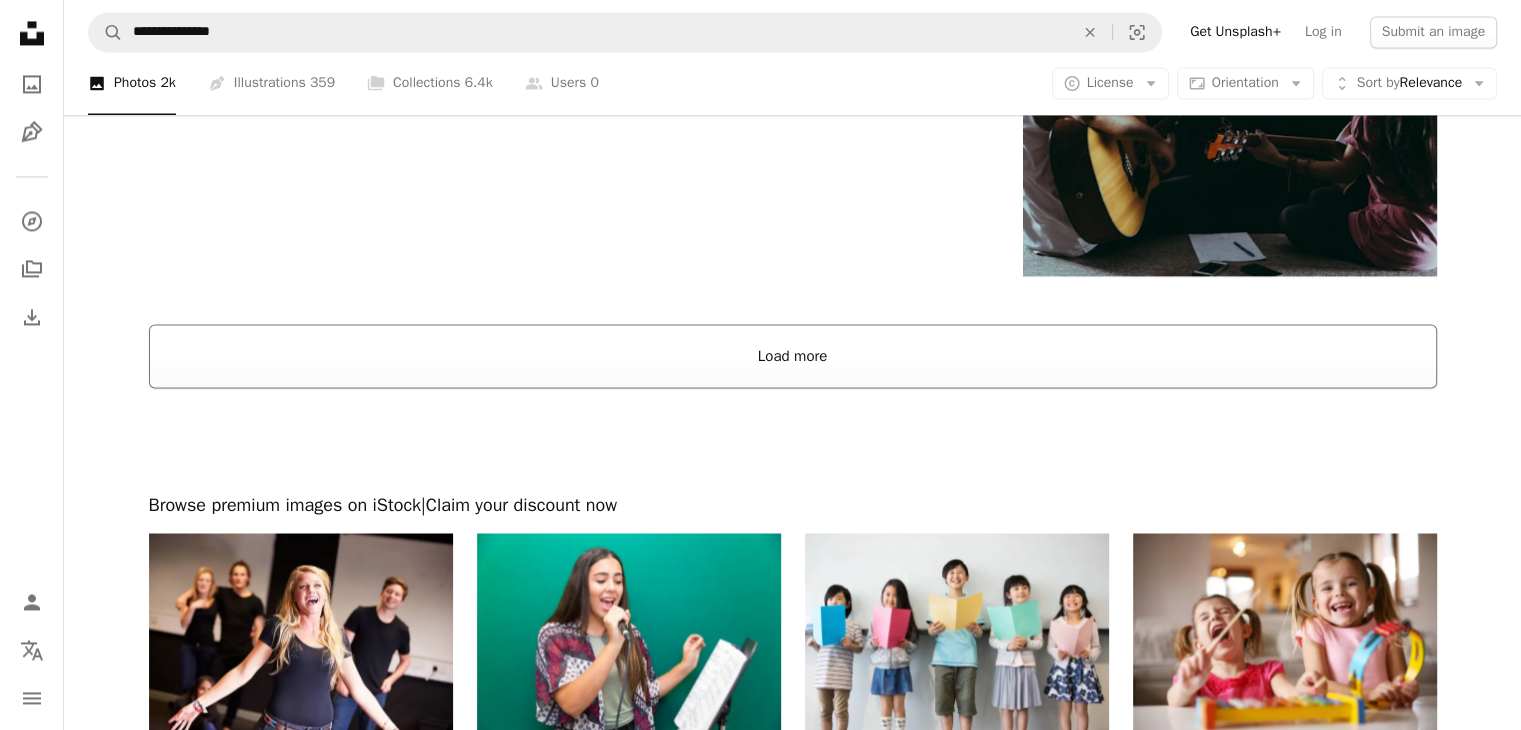click on "Load more" at bounding box center [793, 356] 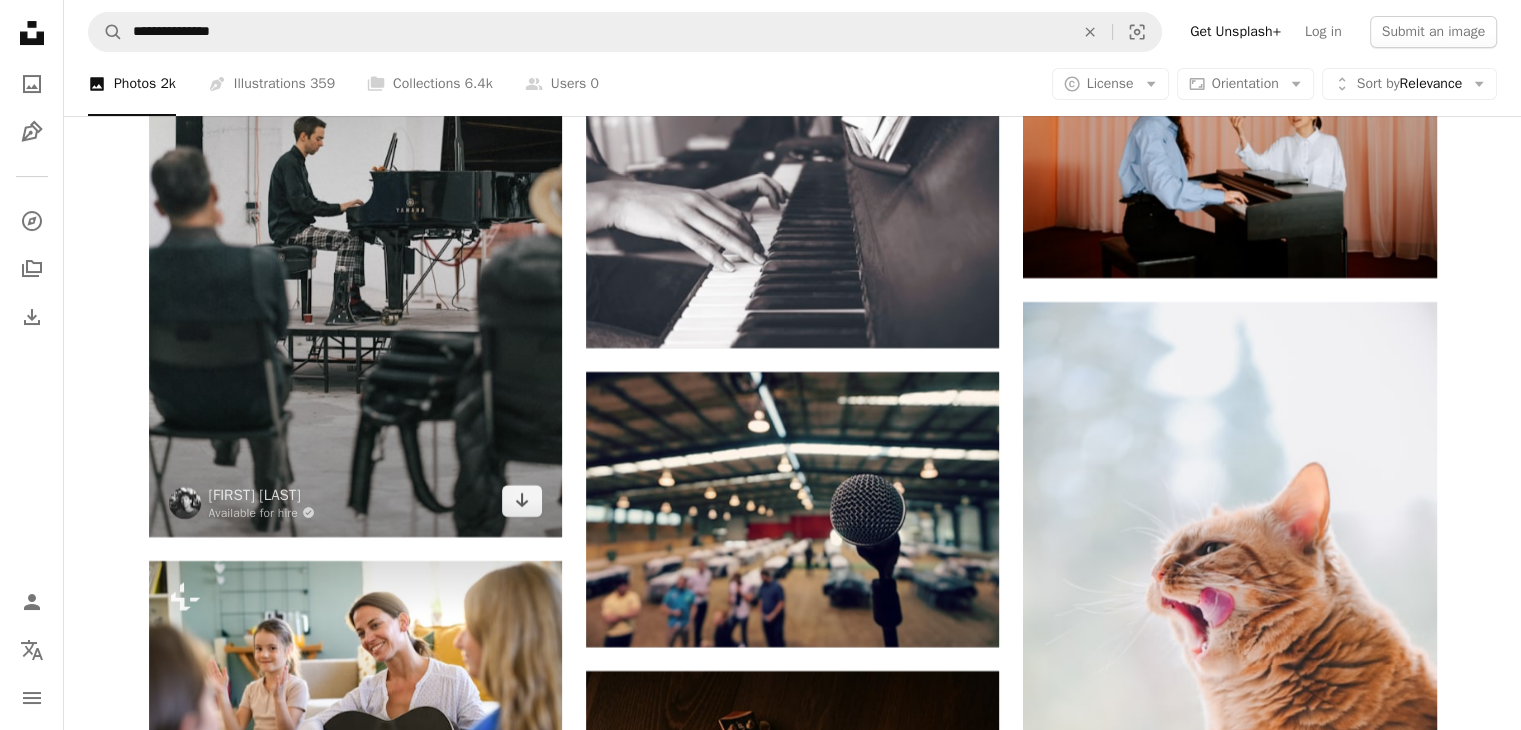 scroll, scrollTop: 7900, scrollLeft: 0, axis: vertical 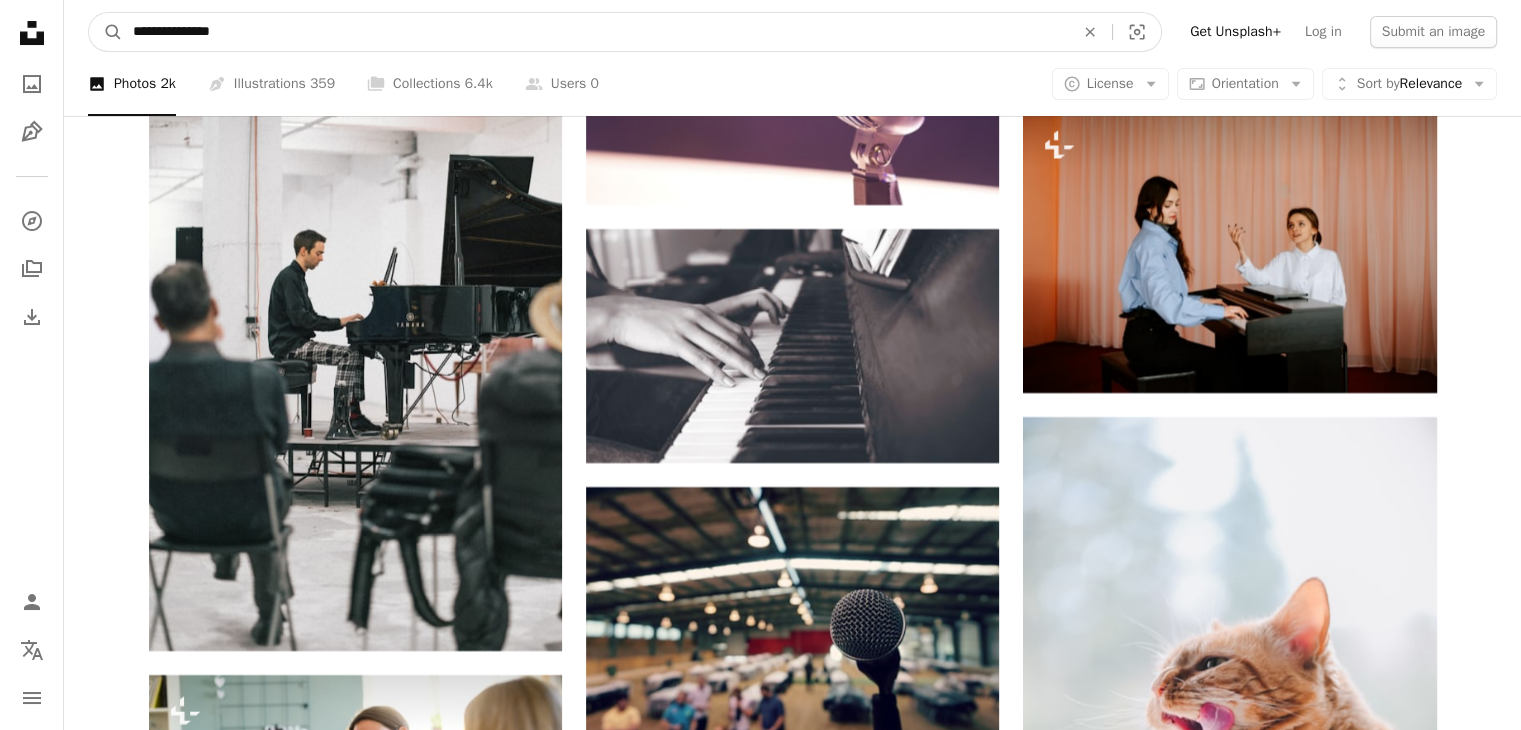 drag, startPoint x: 441, startPoint y: 15, endPoint x: 181, endPoint y: 37, distance: 260.9291 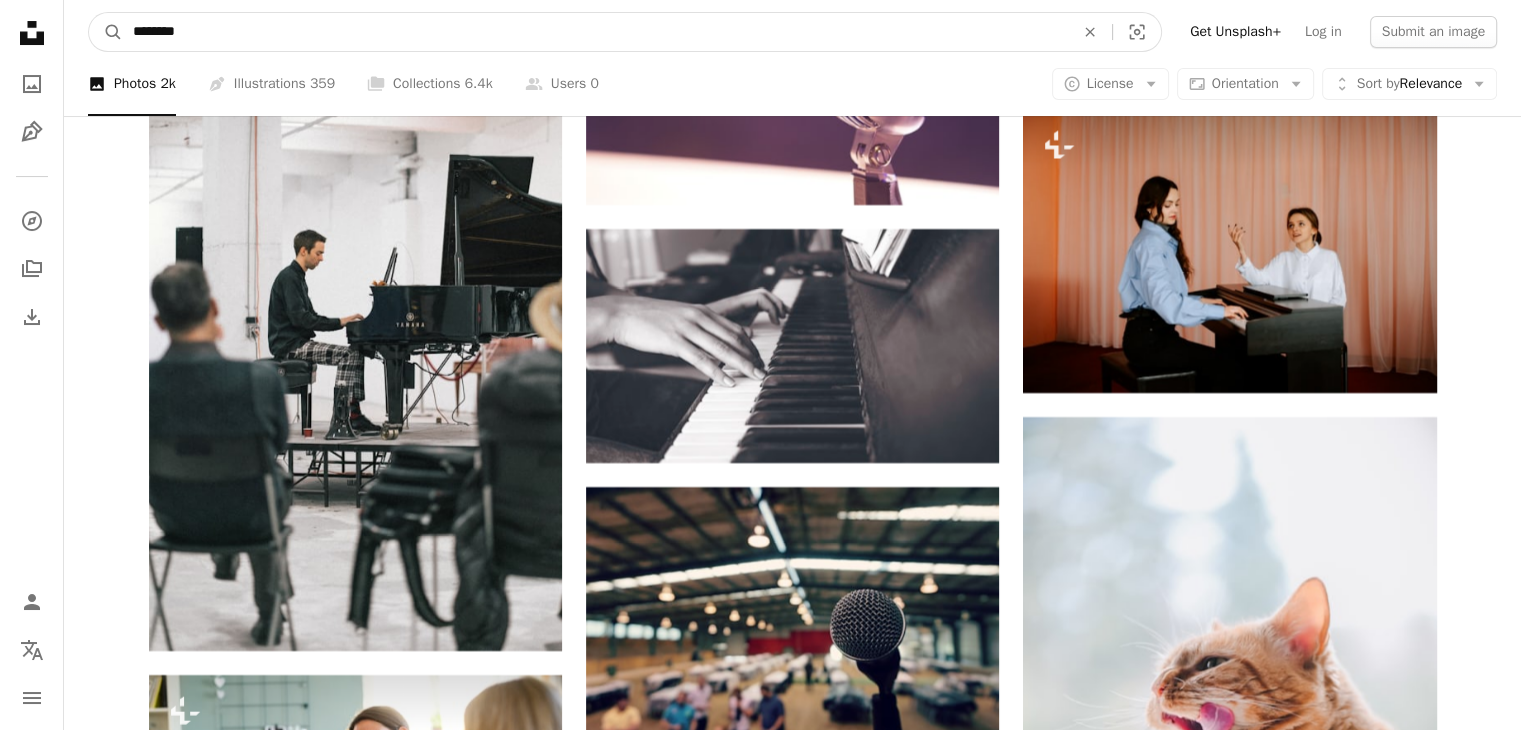 type on "*******" 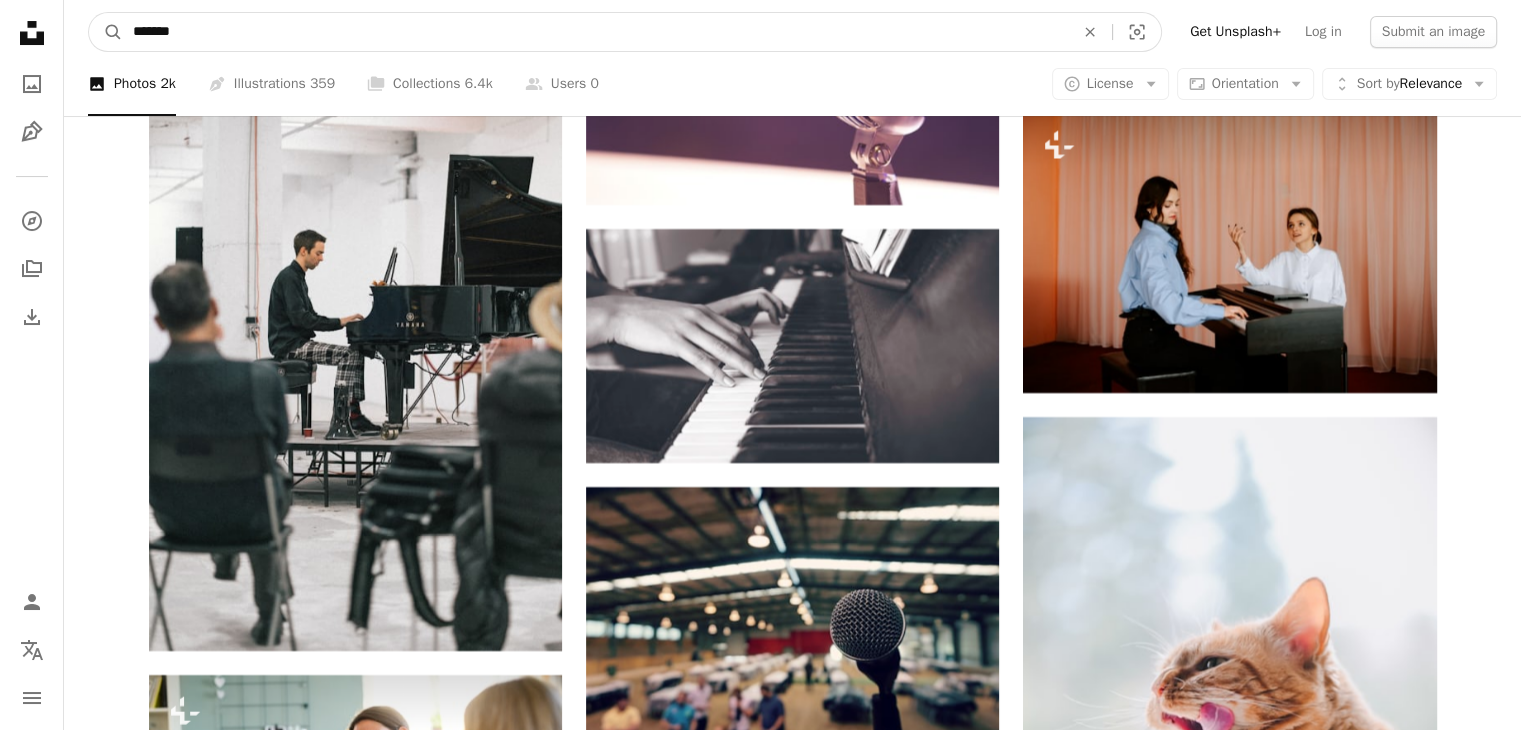 click on "A magnifying glass" at bounding box center [106, 32] 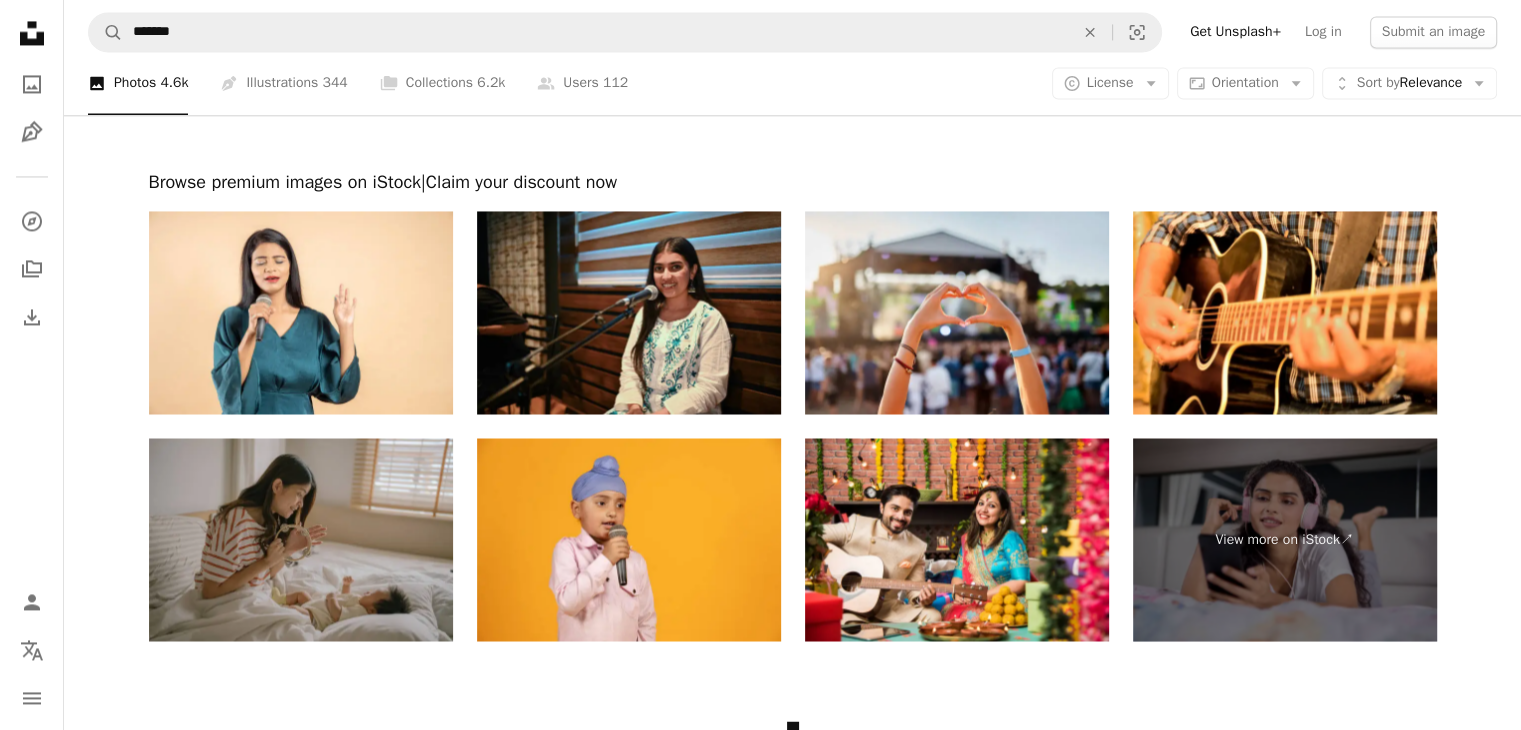scroll, scrollTop: 3000, scrollLeft: 0, axis: vertical 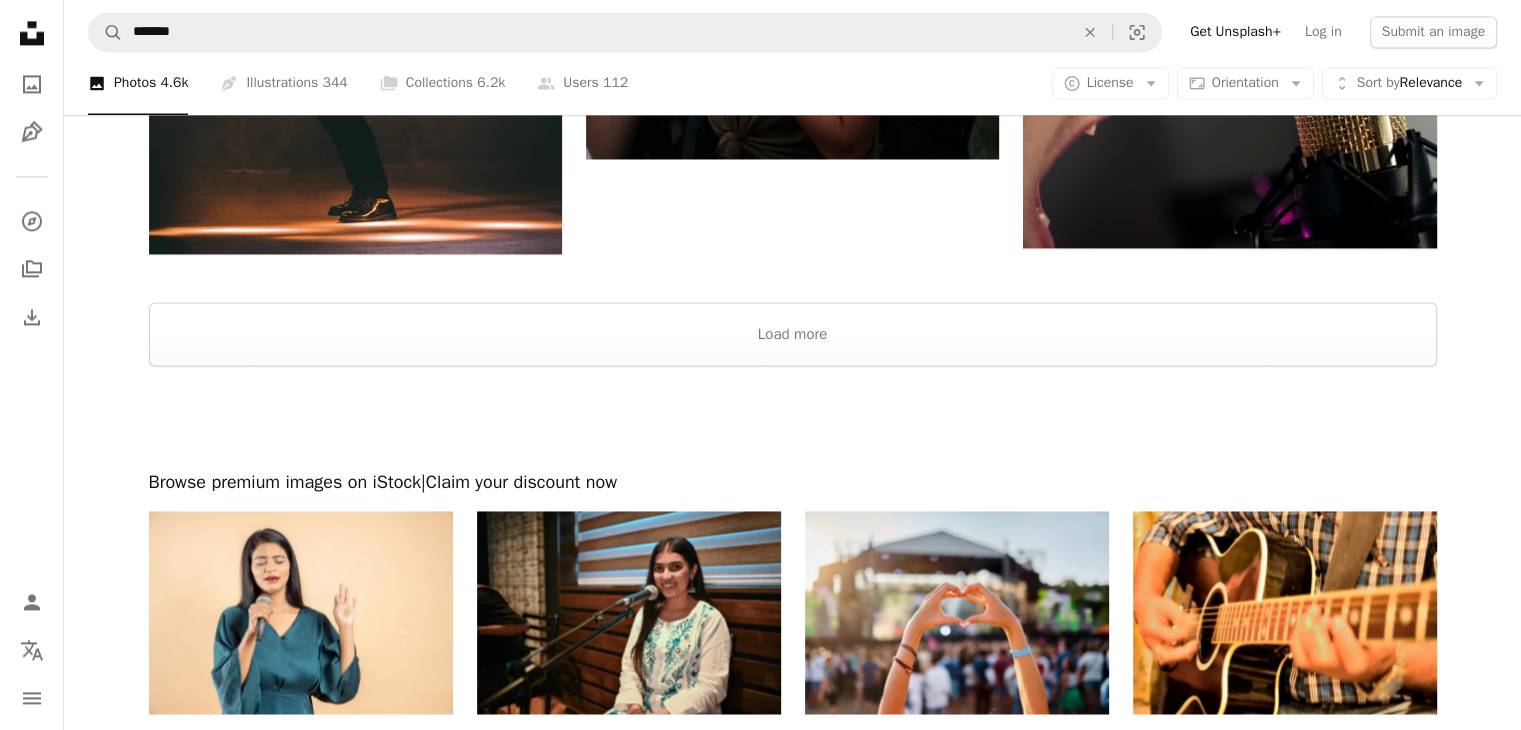 click at bounding box center (792, 278) 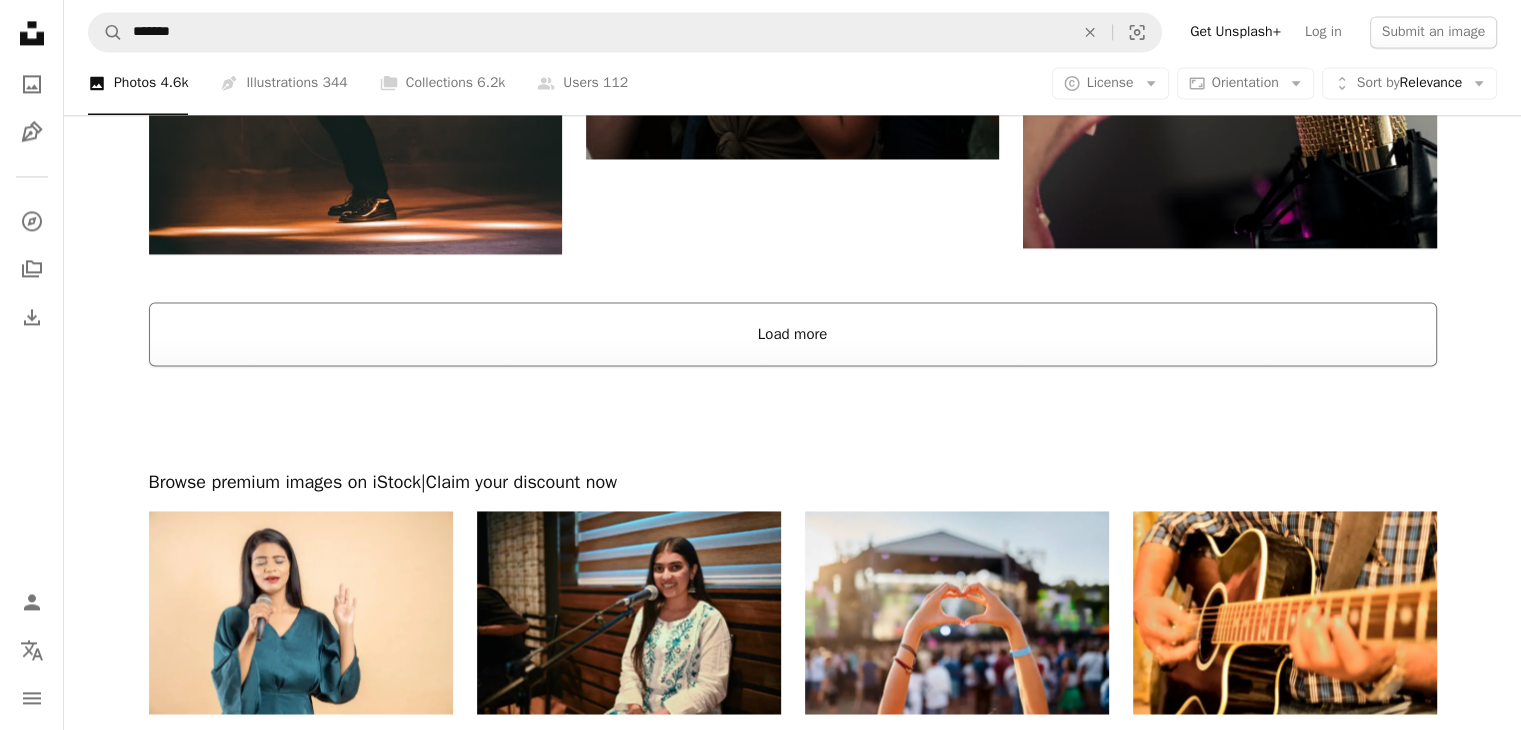 click on "Load more" at bounding box center (793, 334) 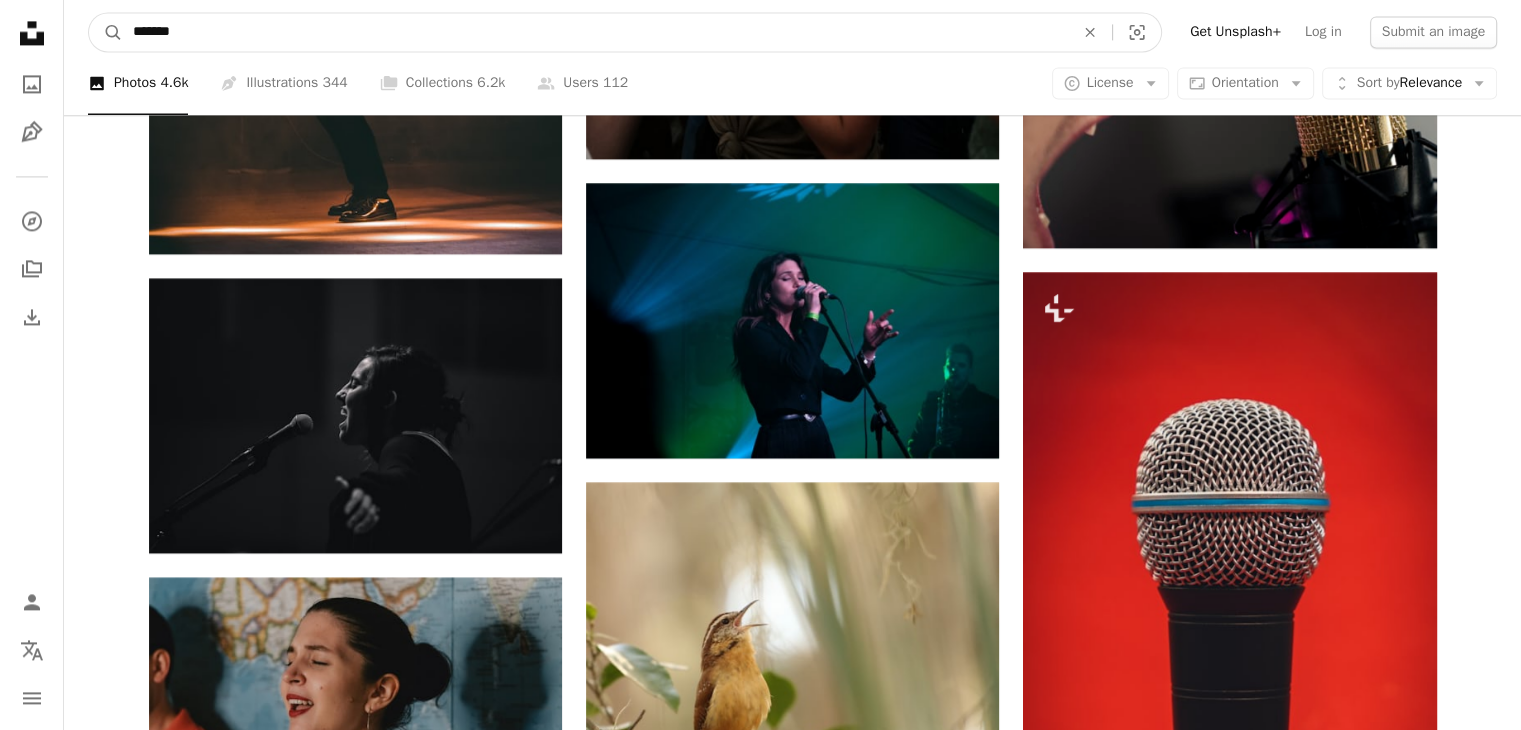 click on "*******" at bounding box center [595, 32] 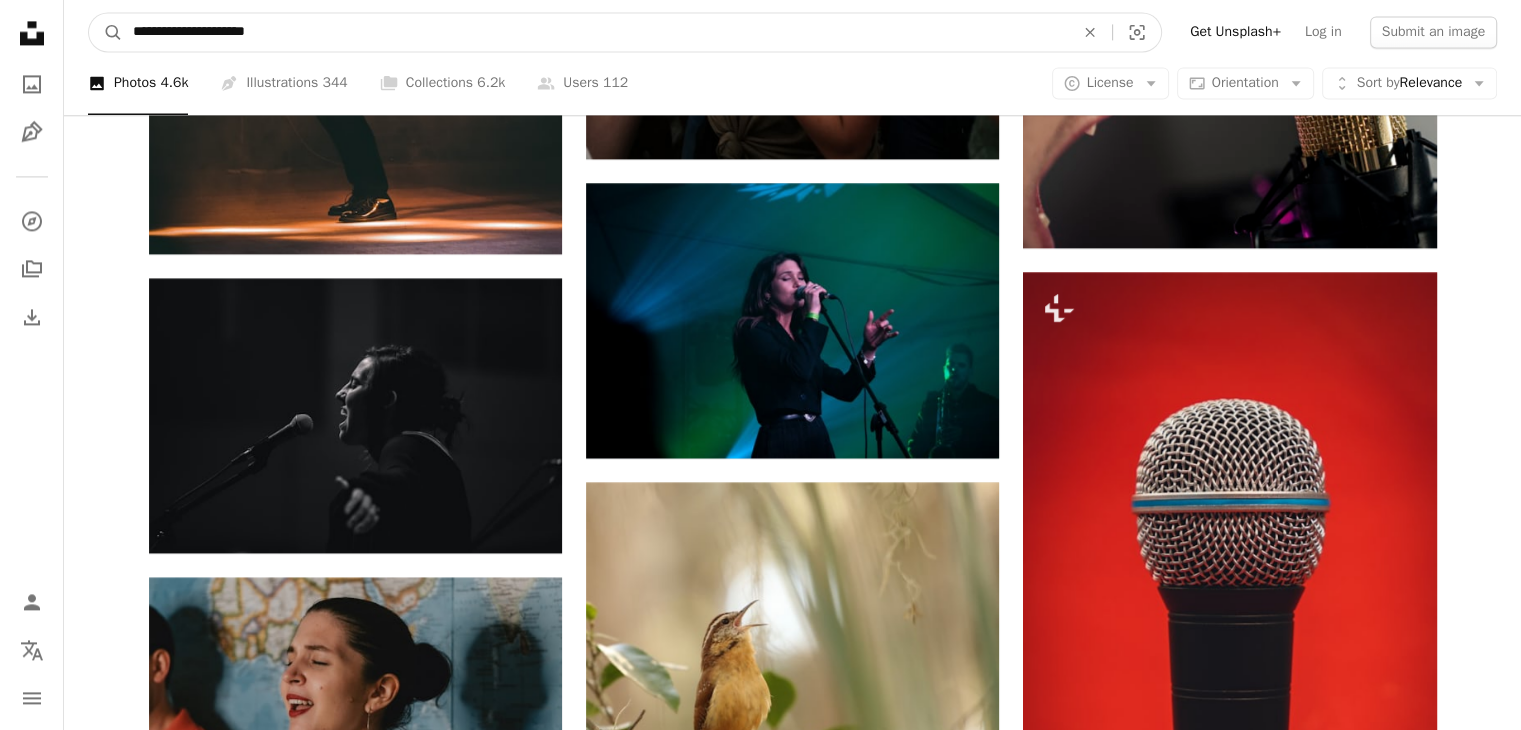 click on "A magnifying glass" at bounding box center [106, 32] 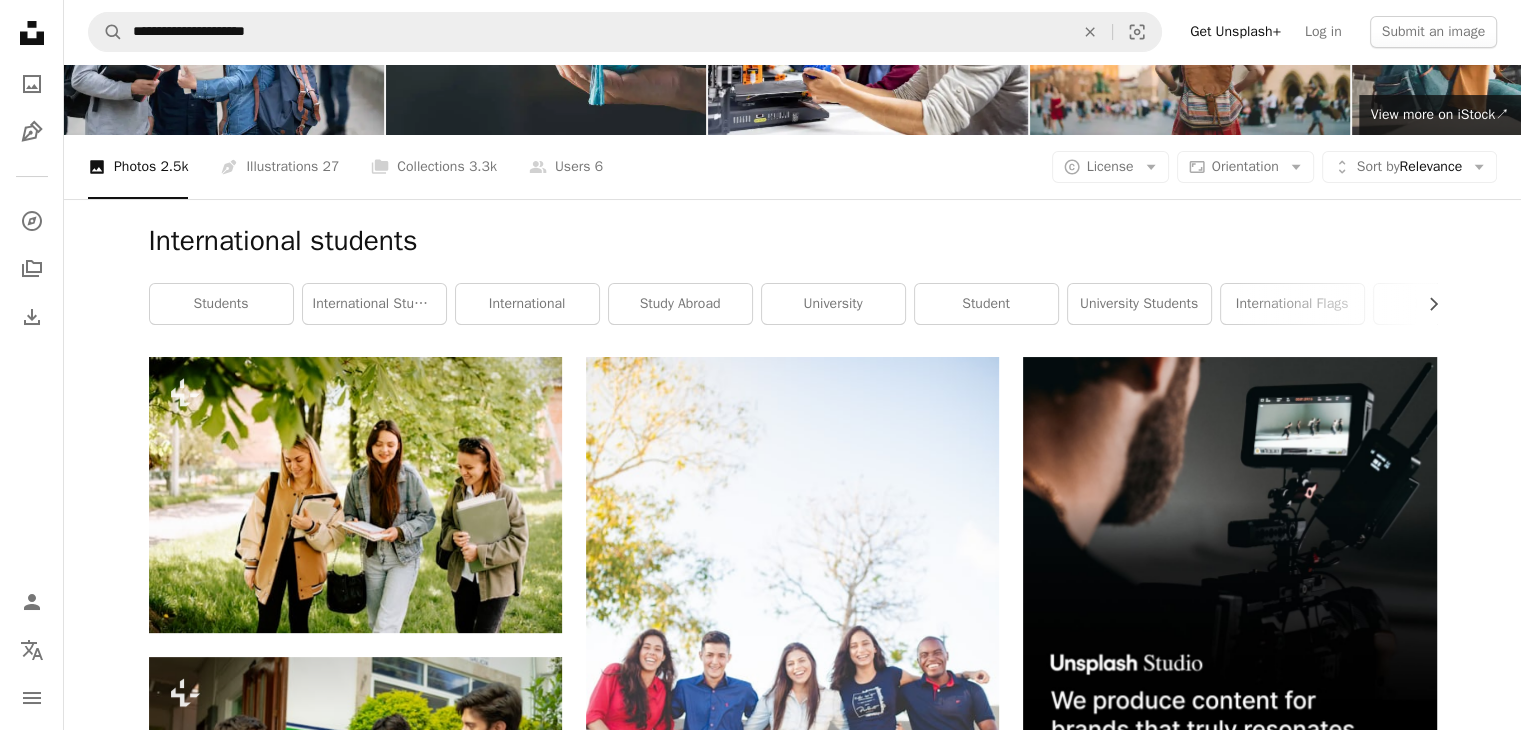 scroll, scrollTop: 200, scrollLeft: 0, axis: vertical 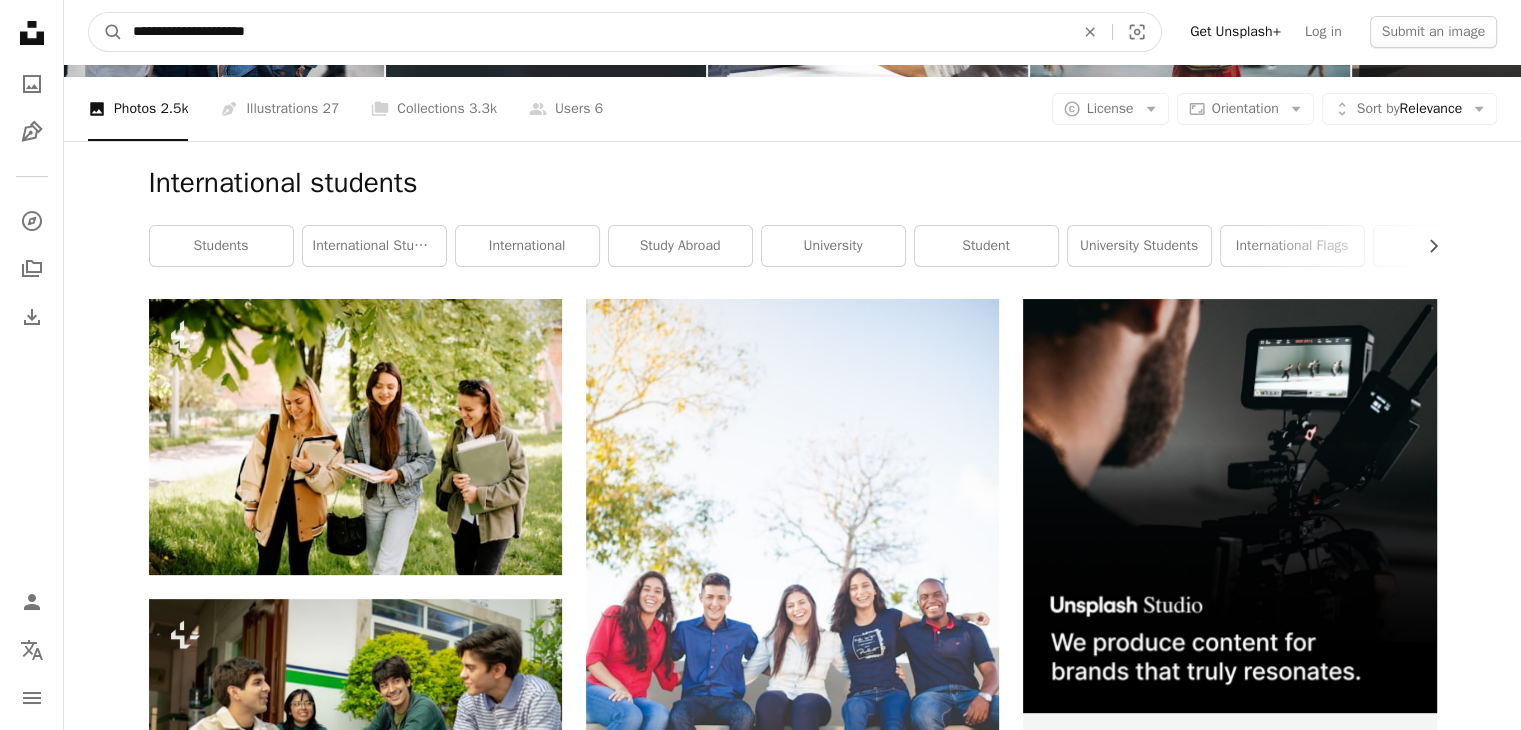 click on "**********" at bounding box center [595, 32] 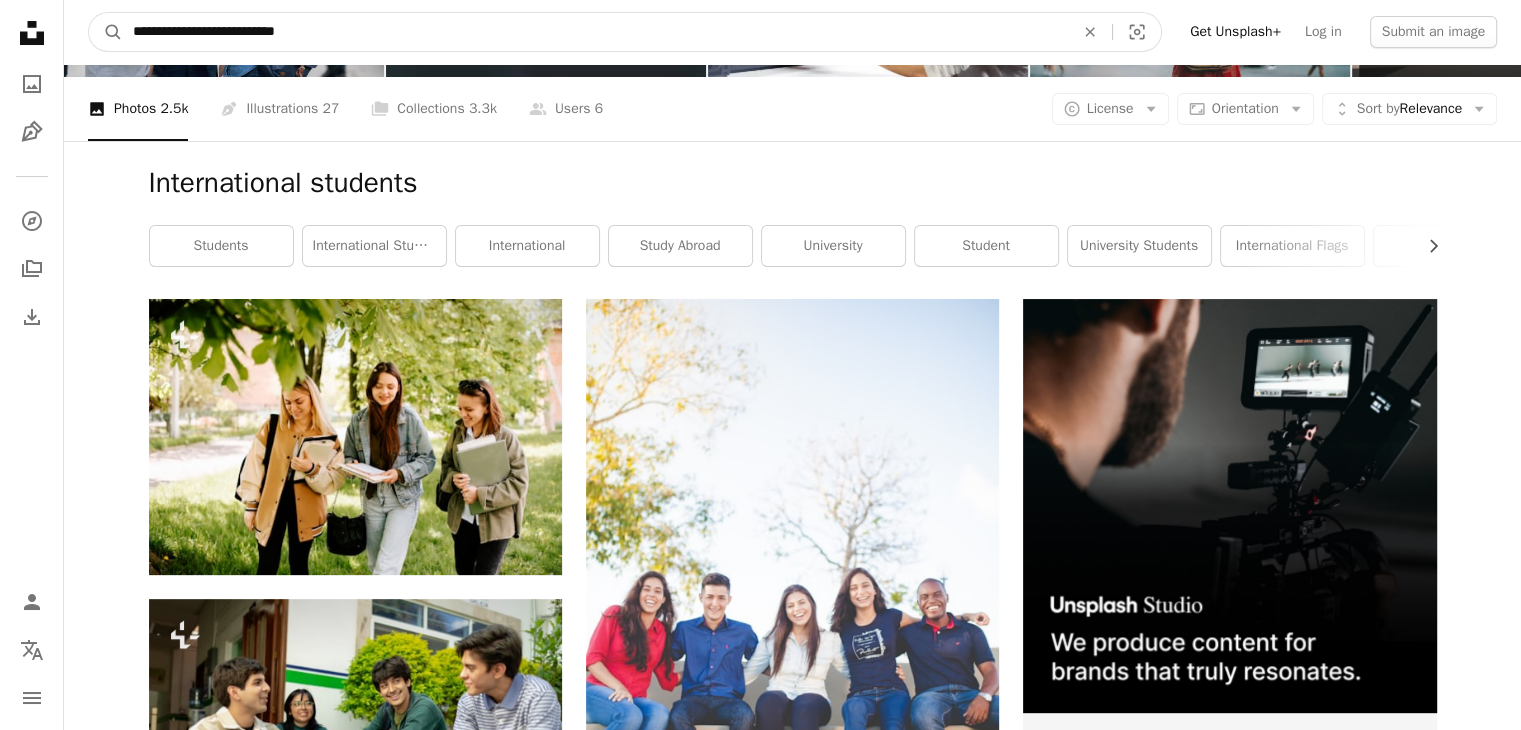click on "A magnifying glass" at bounding box center (106, 32) 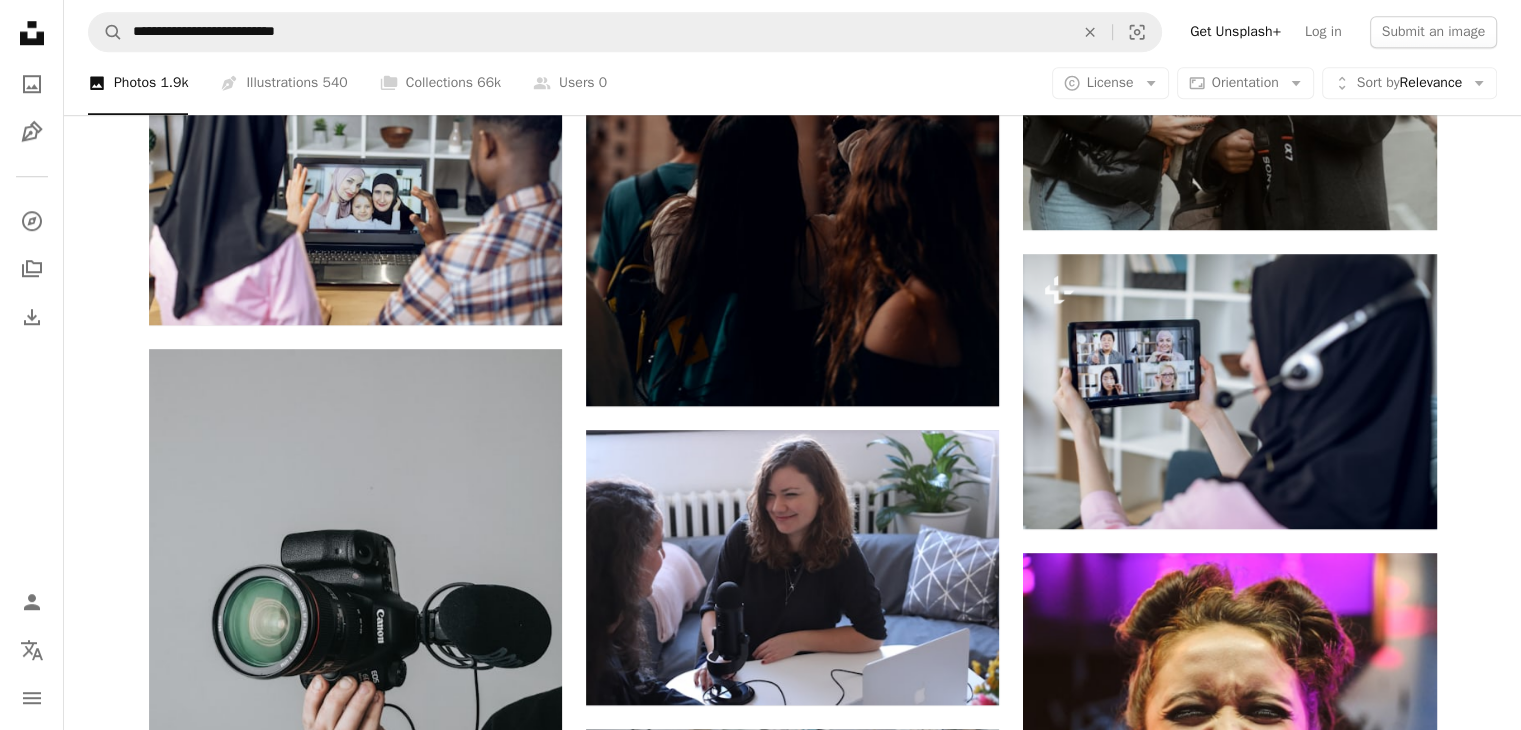 scroll, scrollTop: 1600, scrollLeft: 0, axis: vertical 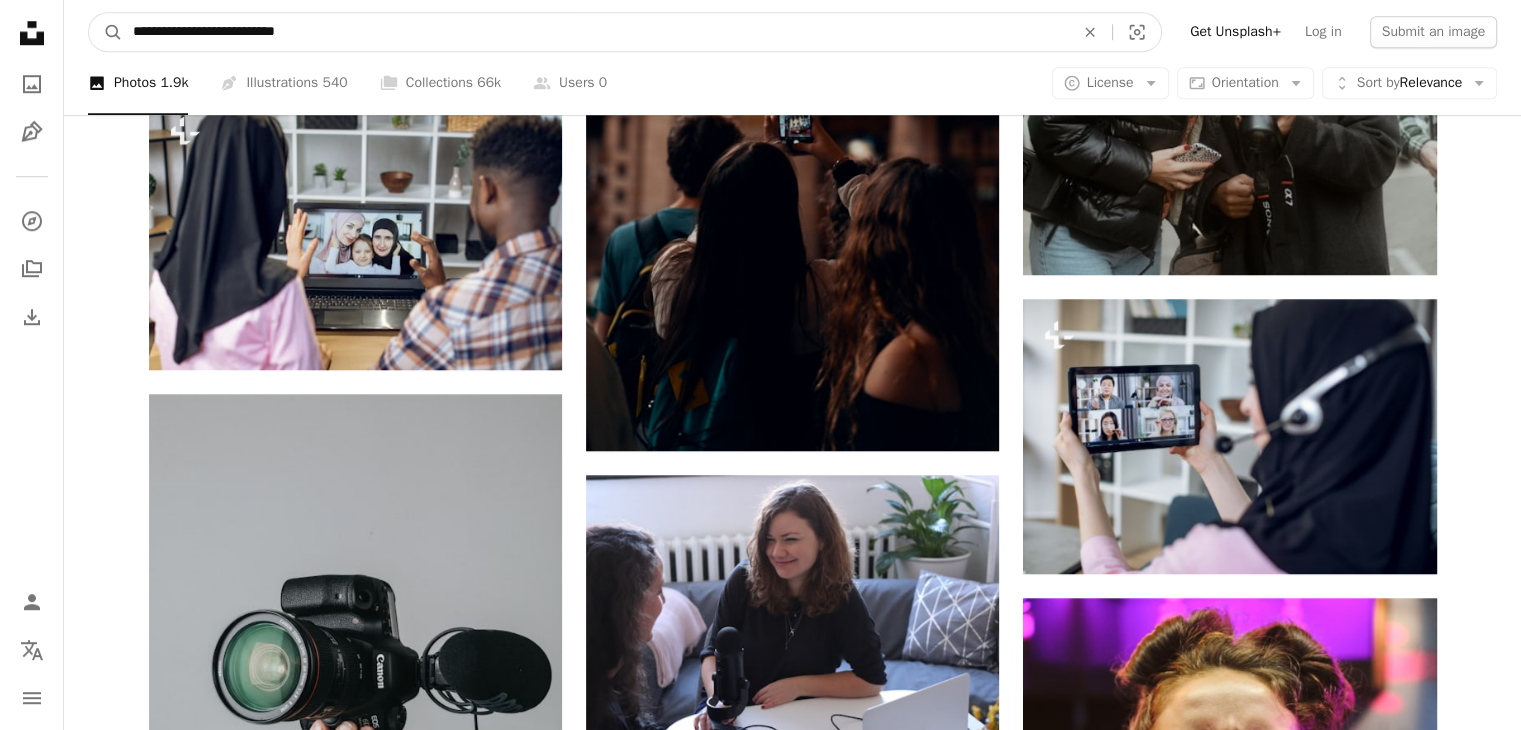 click on "**********" at bounding box center (595, 32) 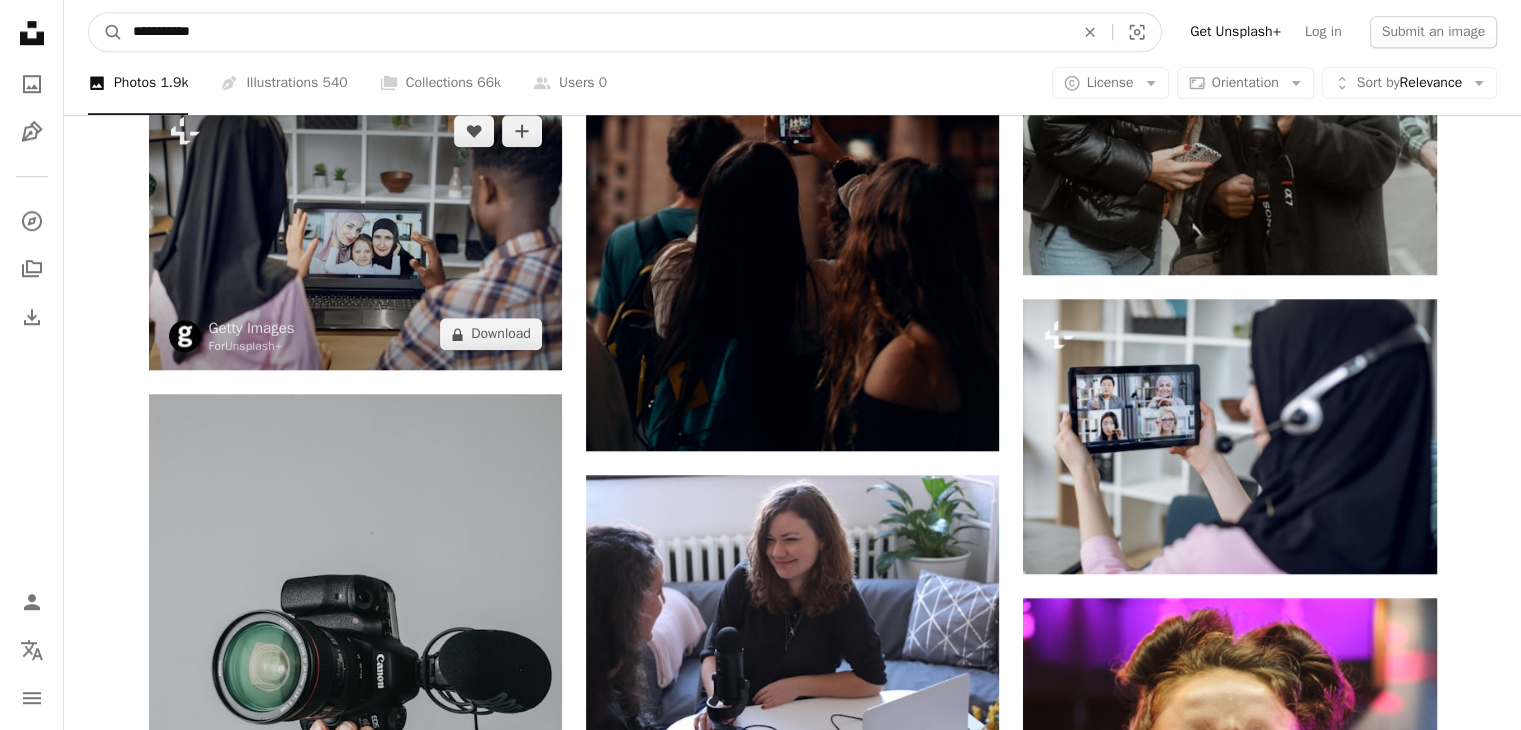type on "**********" 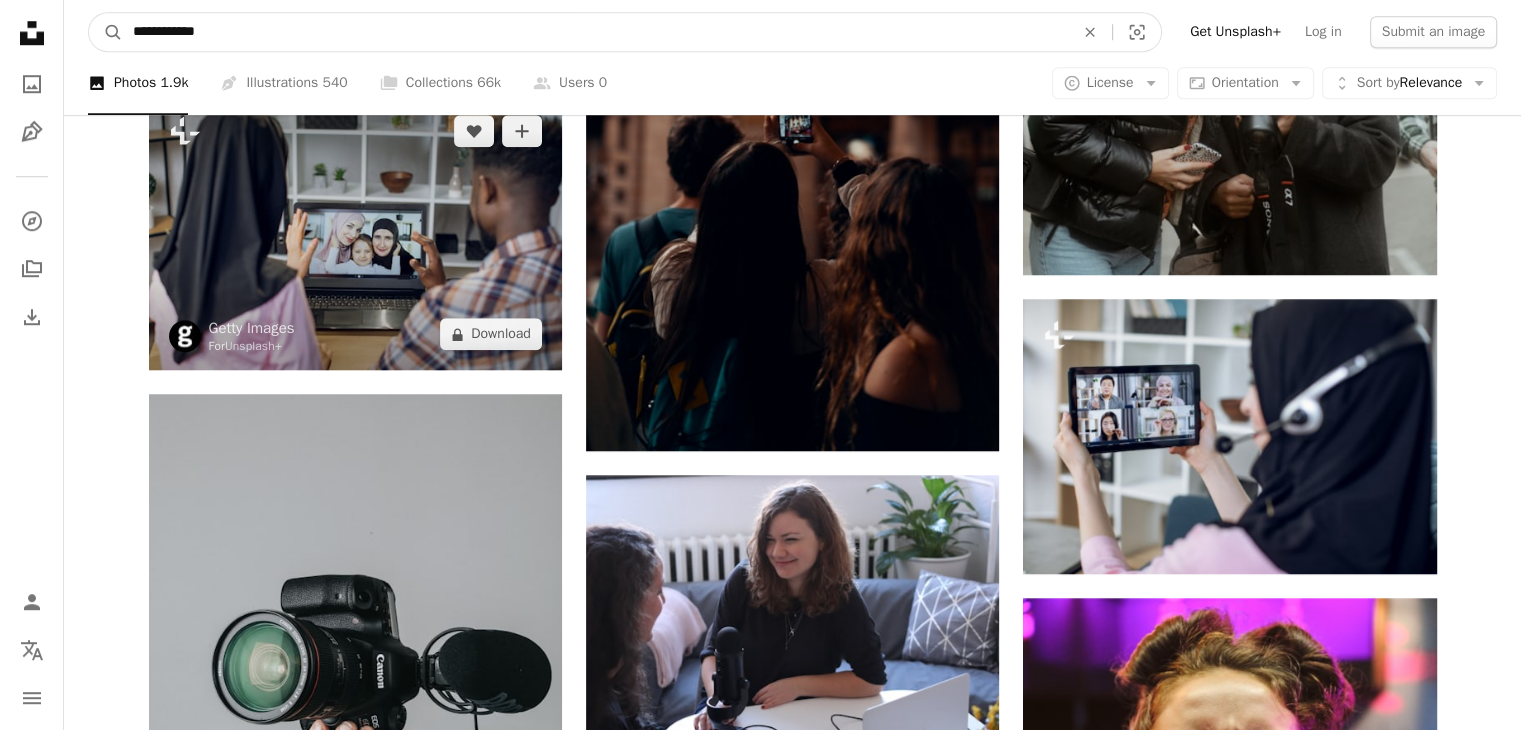 click on "A magnifying glass" at bounding box center [106, 32] 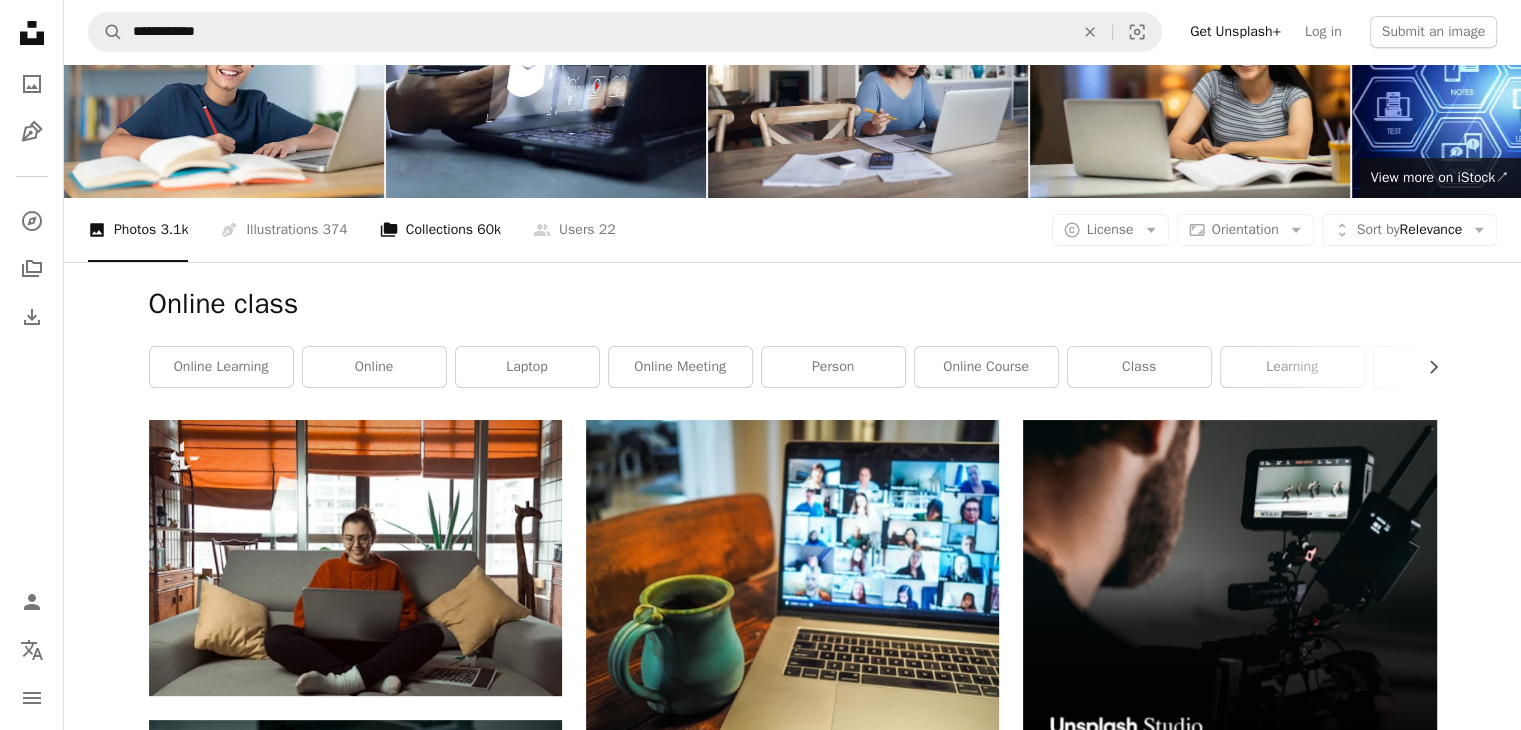 scroll, scrollTop: 0, scrollLeft: 0, axis: both 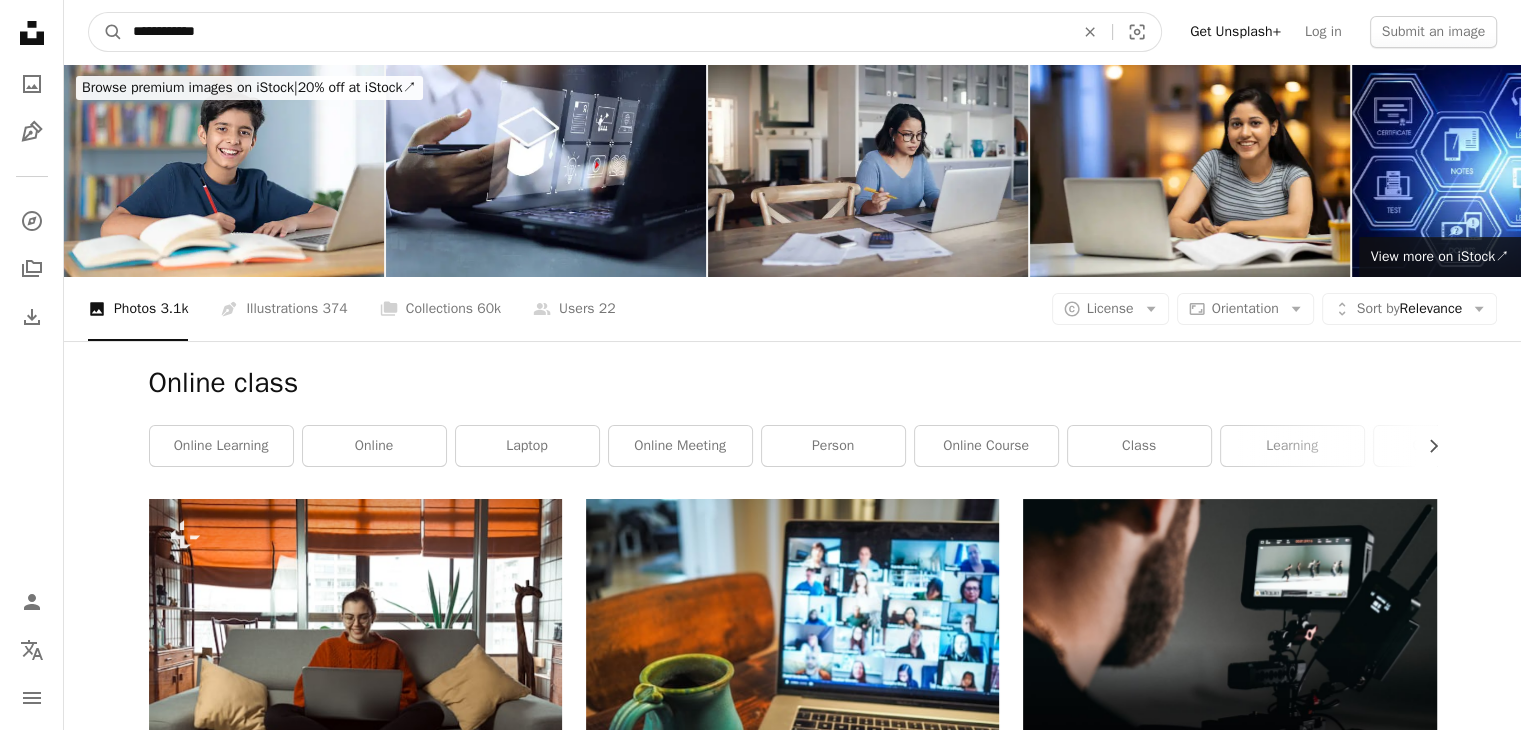 click on "**********" at bounding box center [595, 32] 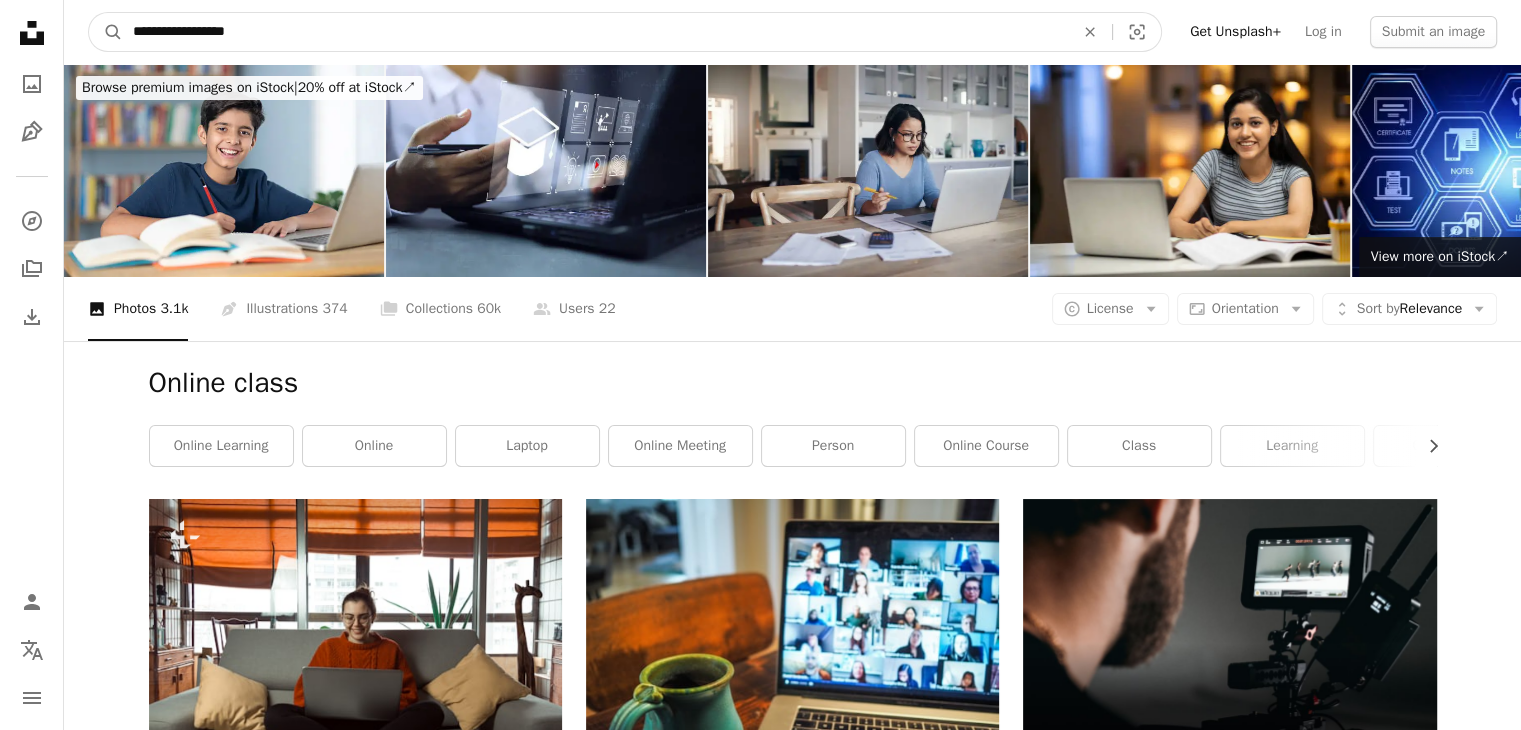 type on "**********" 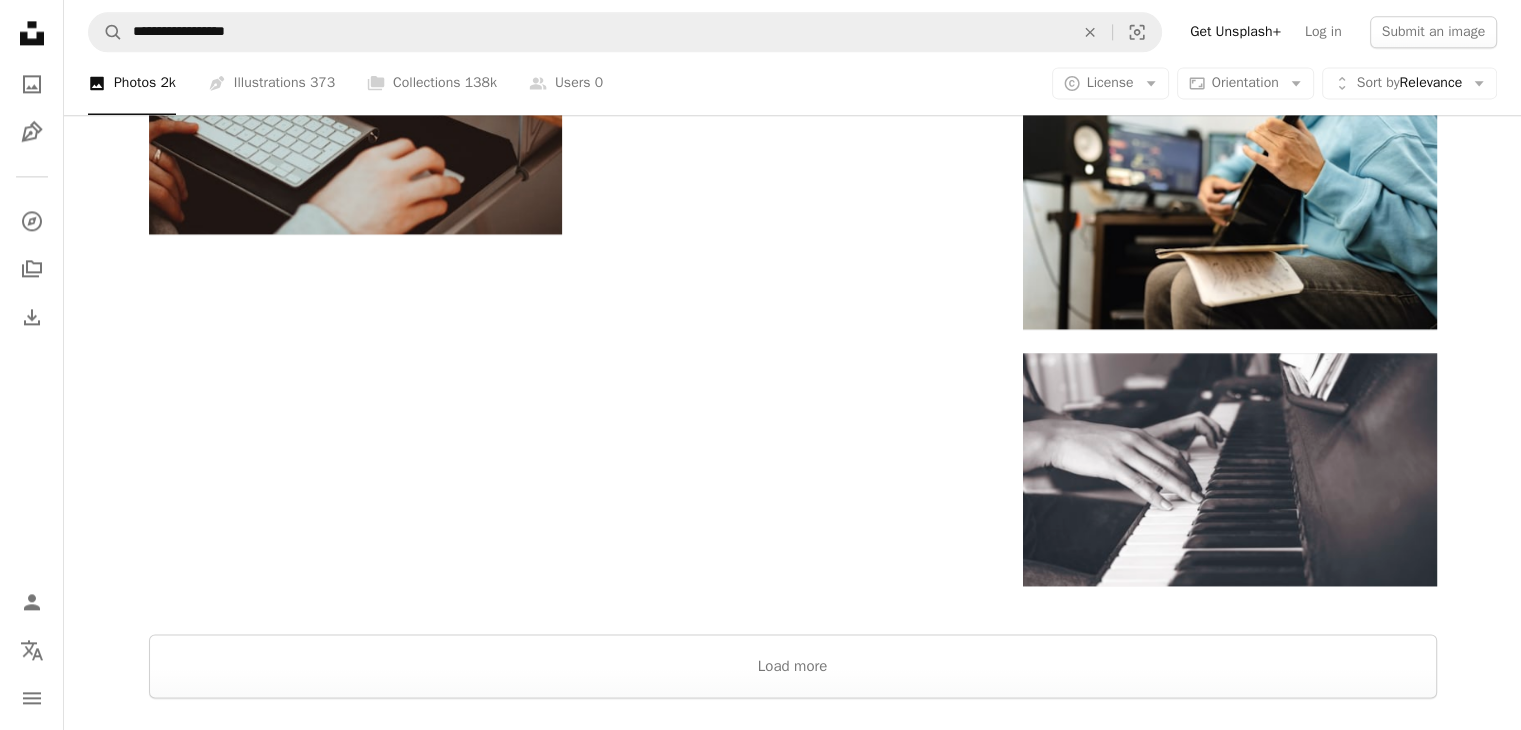 scroll, scrollTop: 2800, scrollLeft: 0, axis: vertical 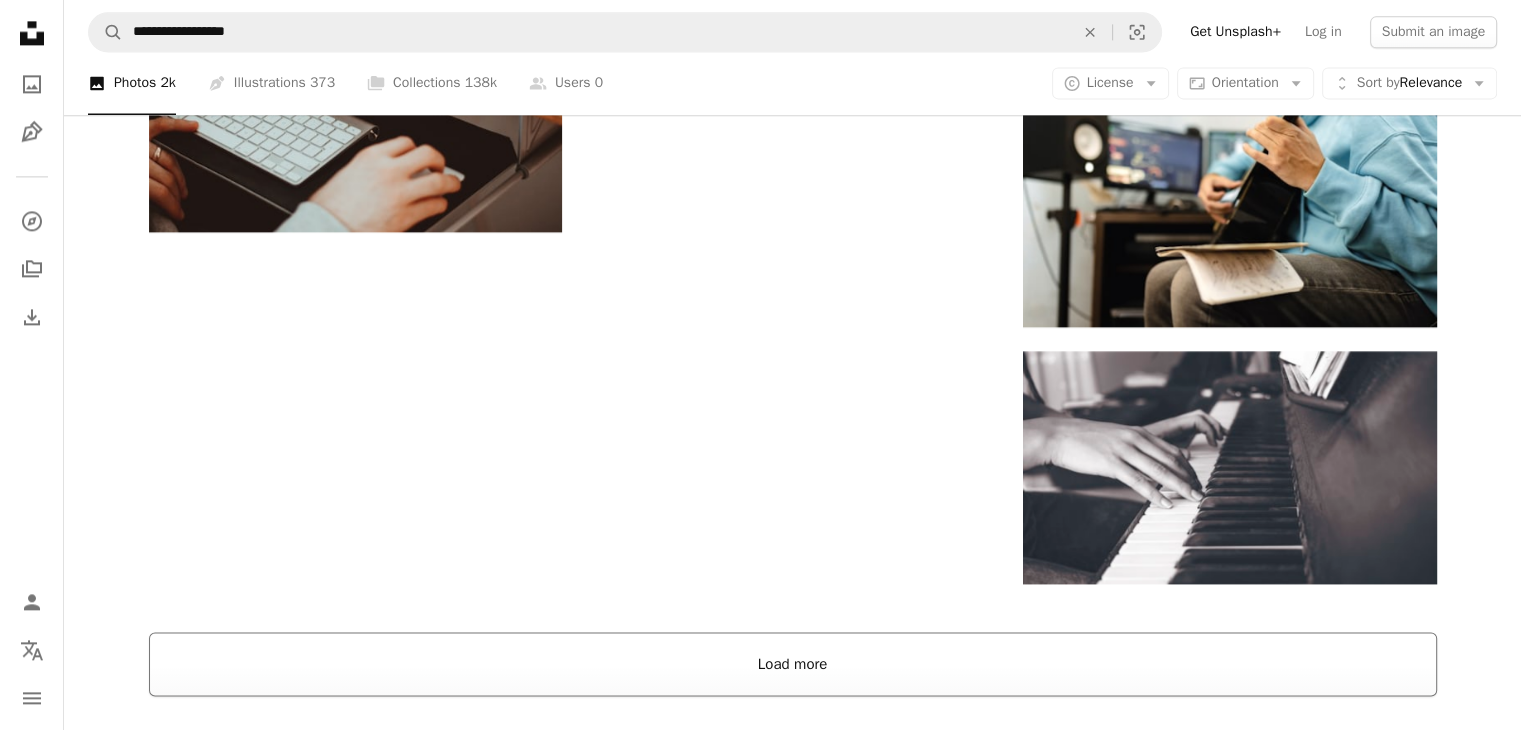 click on "Load more" at bounding box center [793, 664] 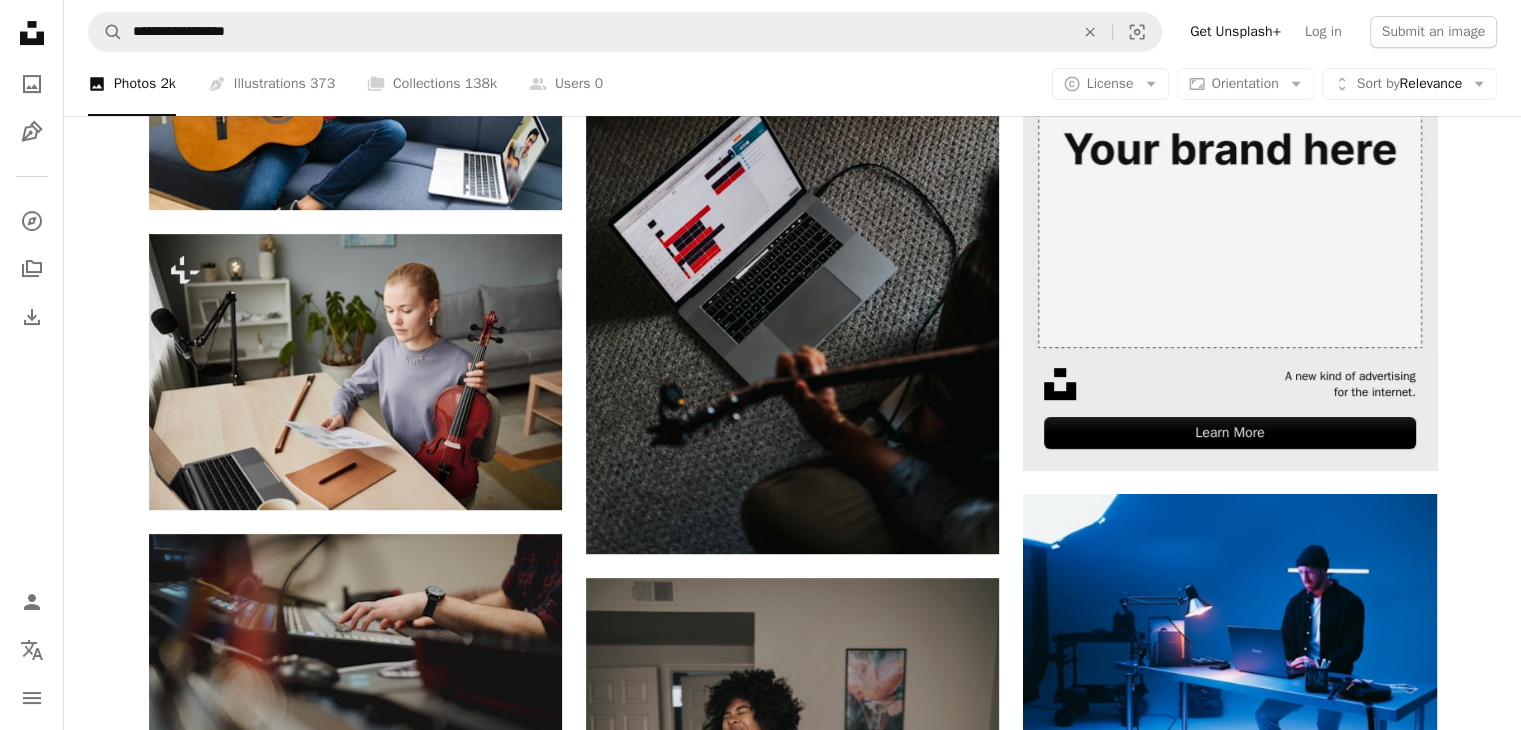 scroll, scrollTop: 600, scrollLeft: 0, axis: vertical 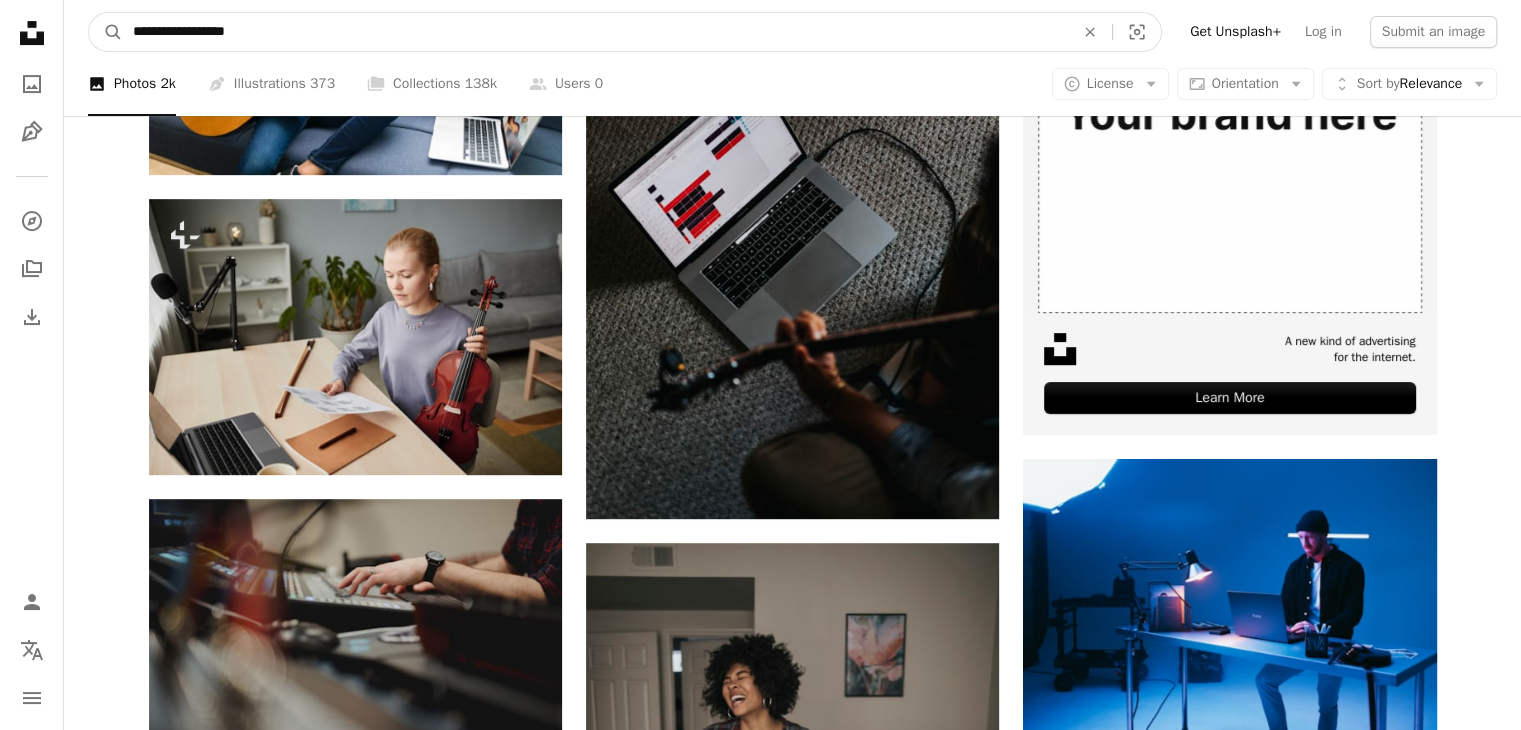 drag, startPoint x: 494, startPoint y: 11, endPoint x: 410, endPoint y: 37, distance: 87.93179 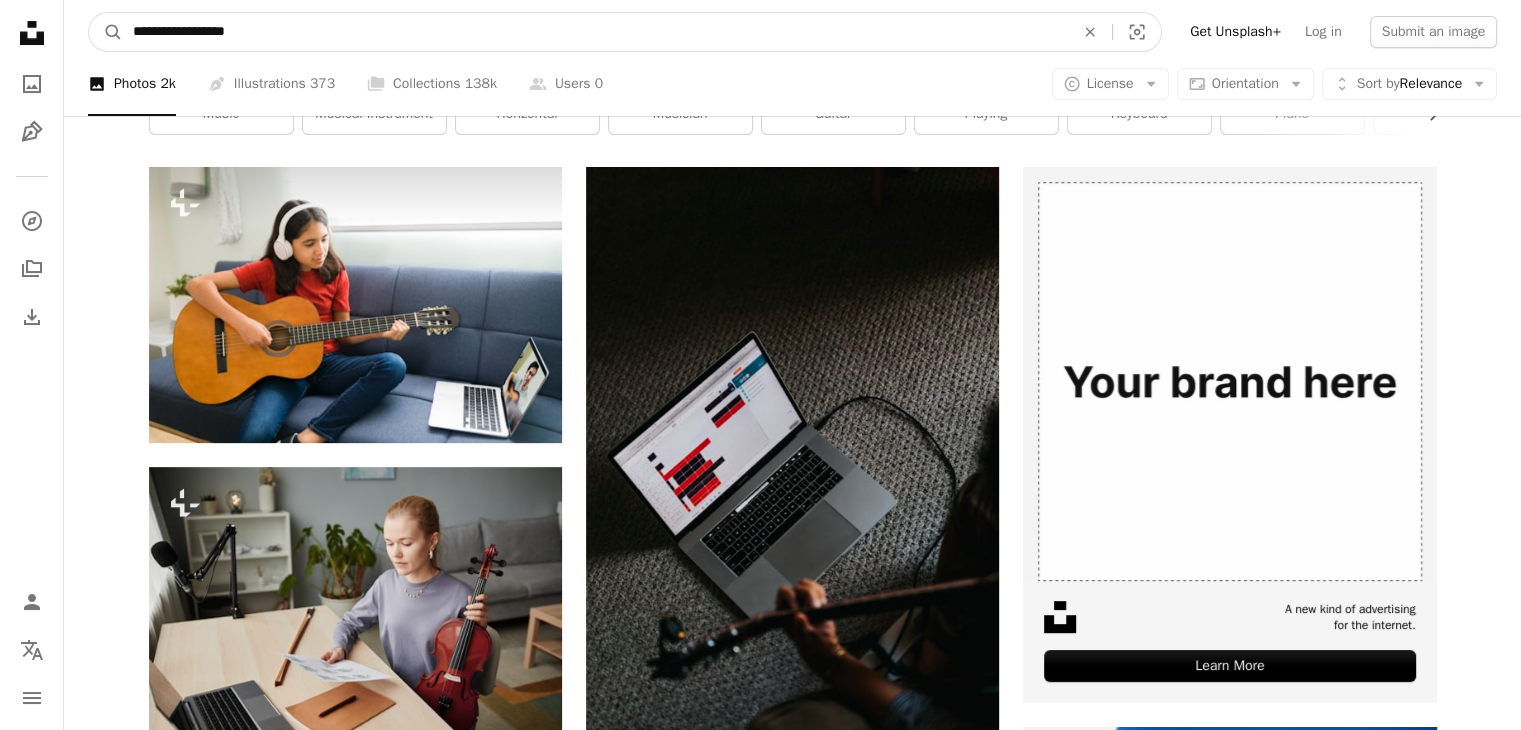 drag, startPoint x: 410, startPoint y: 37, endPoint x: 0, endPoint y: -10, distance: 412.68512 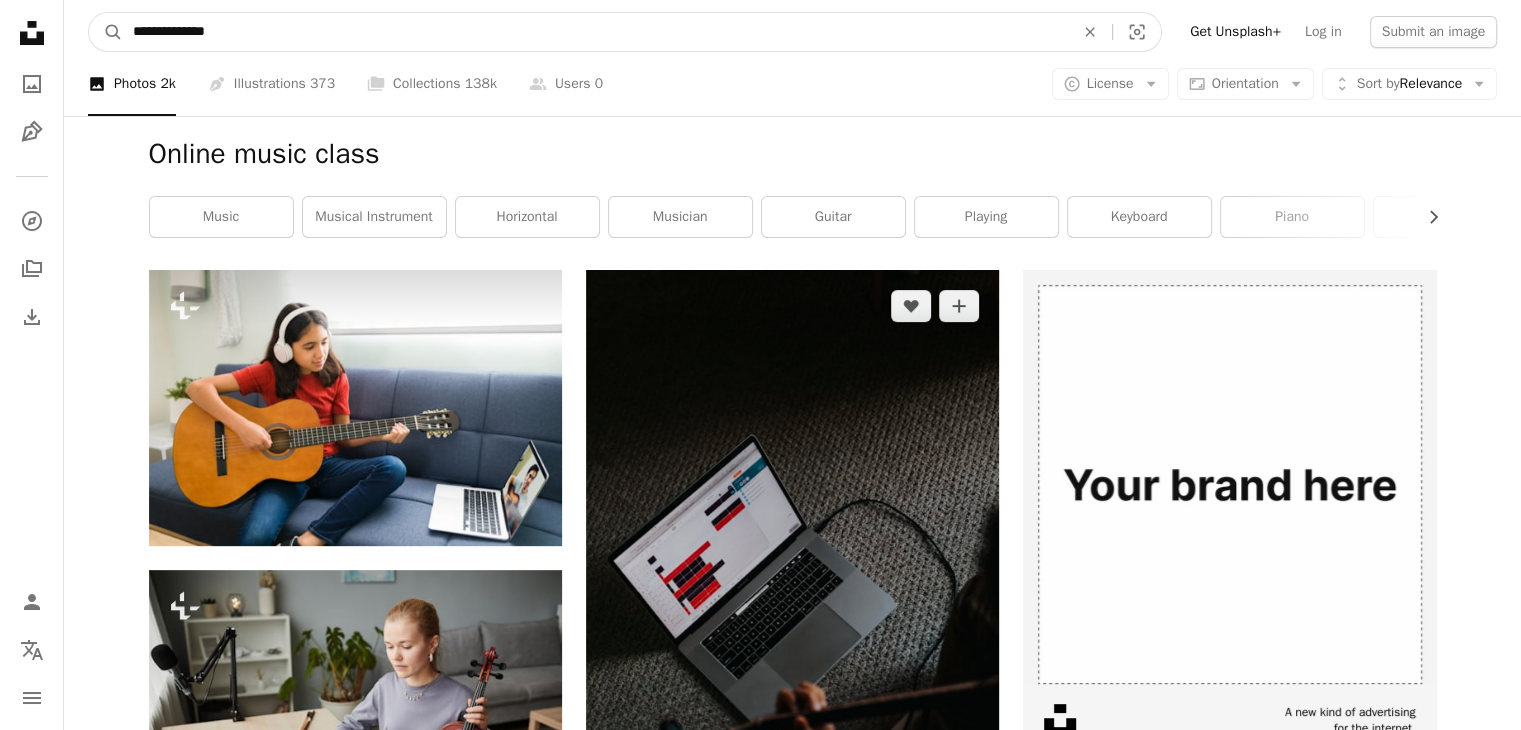 type on "**********" 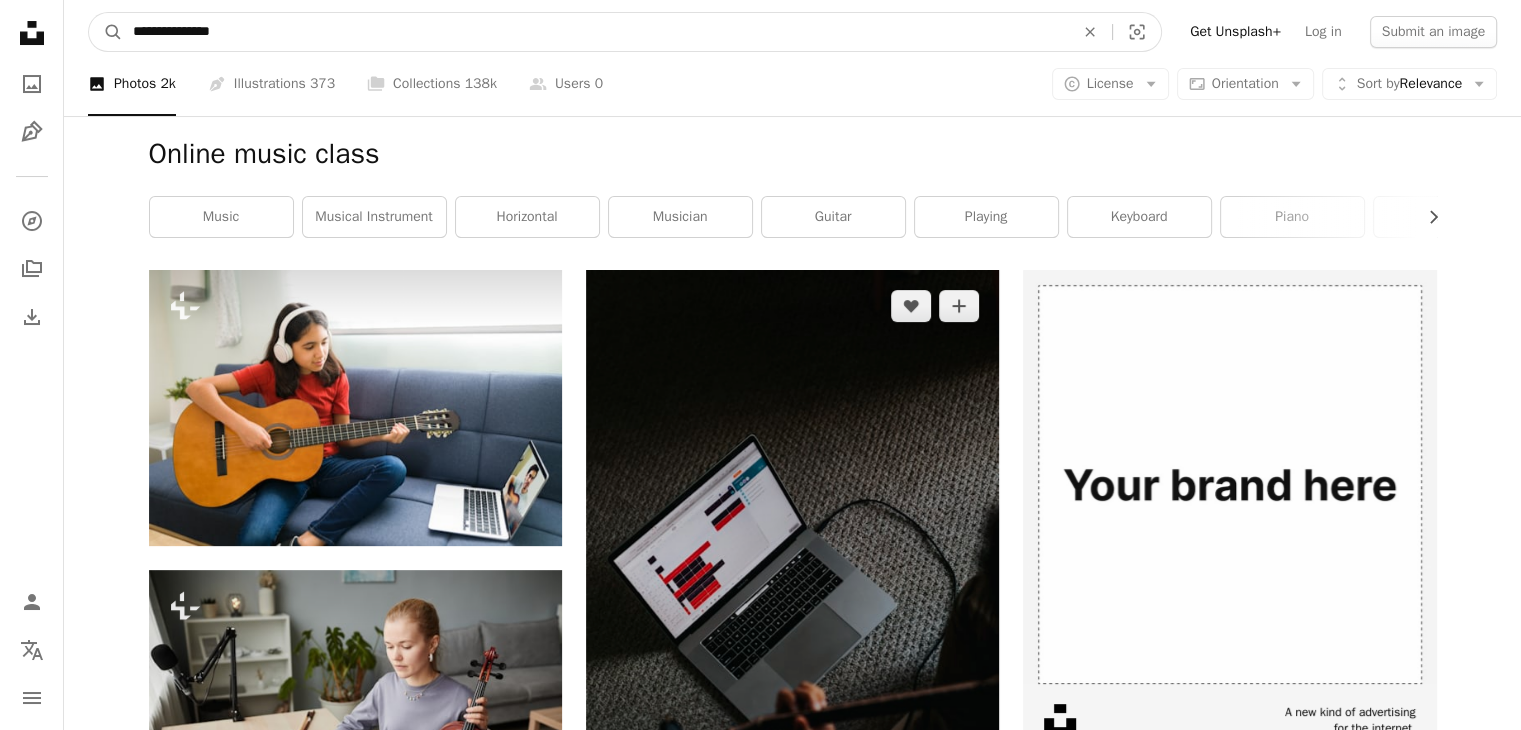 click on "A magnifying glass" at bounding box center [106, 32] 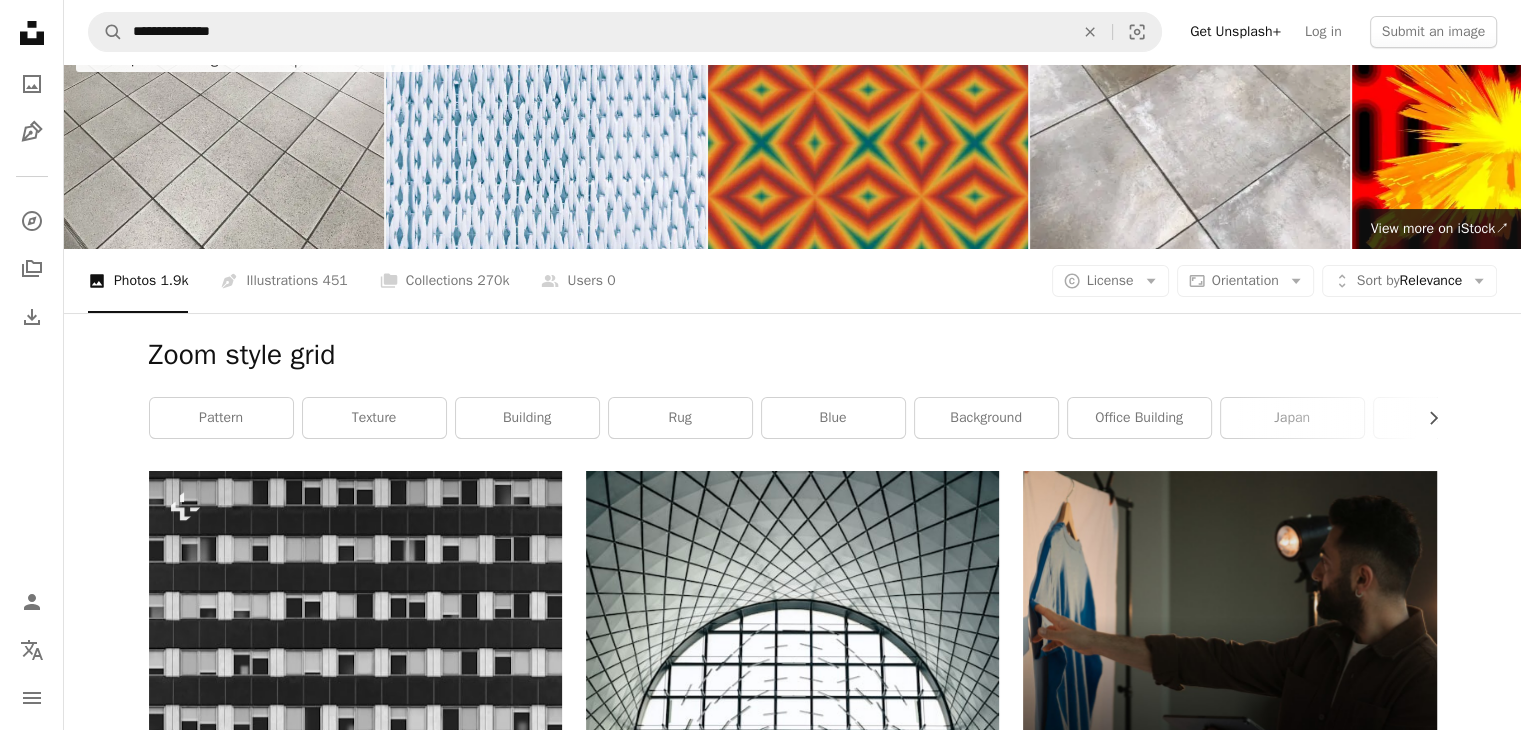 scroll, scrollTop: 0, scrollLeft: 0, axis: both 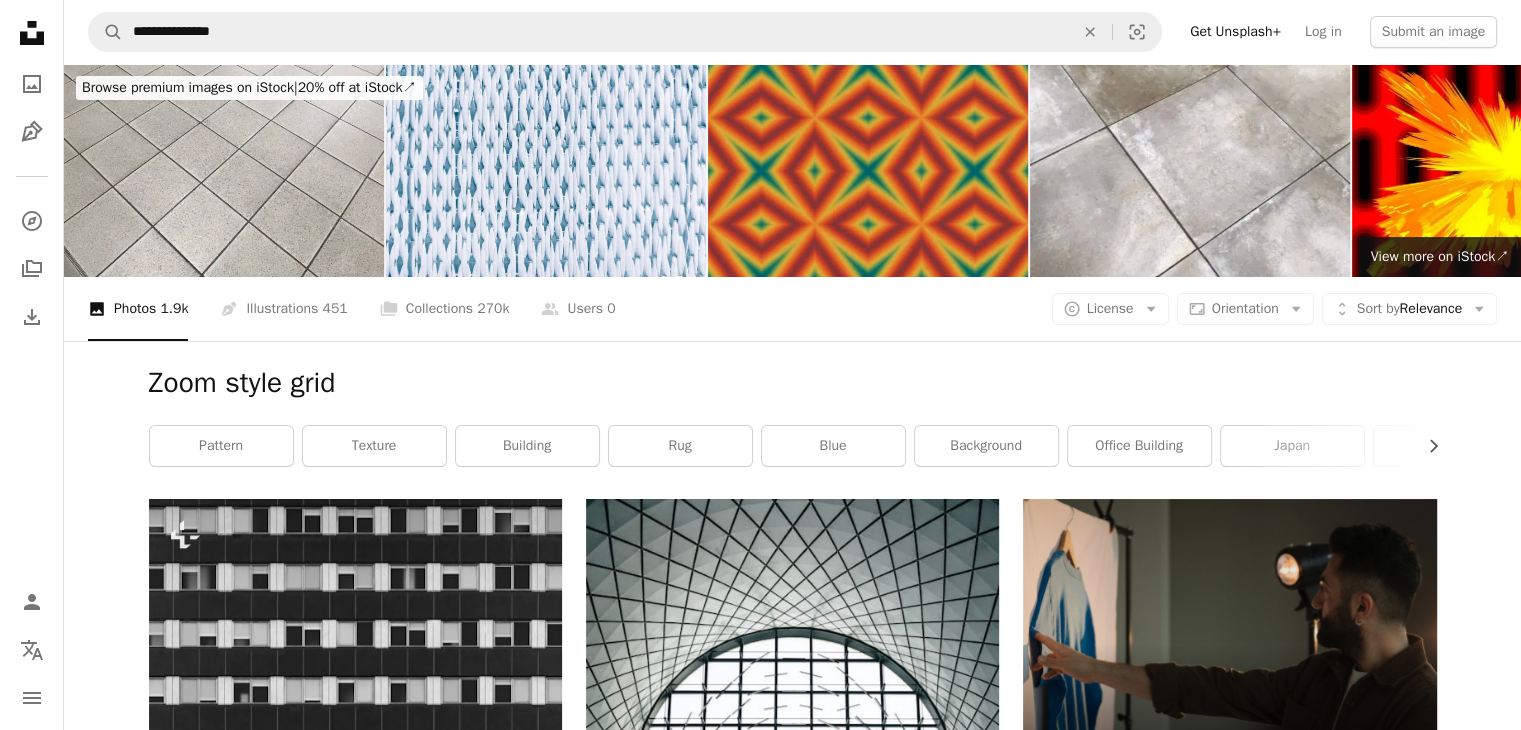 drag, startPoint x: 501, startPoint y: 9, endPoint x: 240, endPoint y: -14, distance: 262.01144 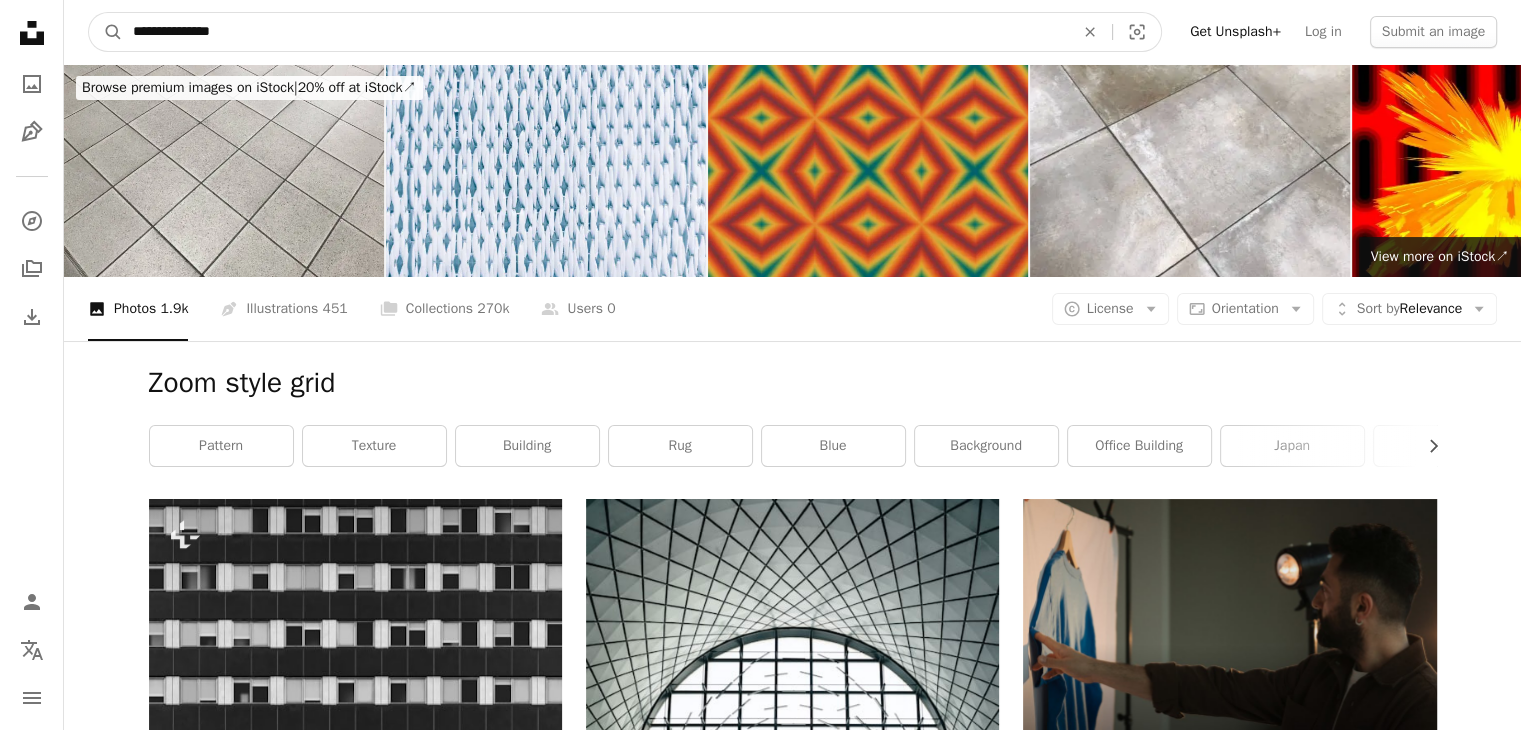 drag, startPoint x: 245, startPoint y: 33, endPoint x: 0, endPoint y: -77, distance: 268.56097 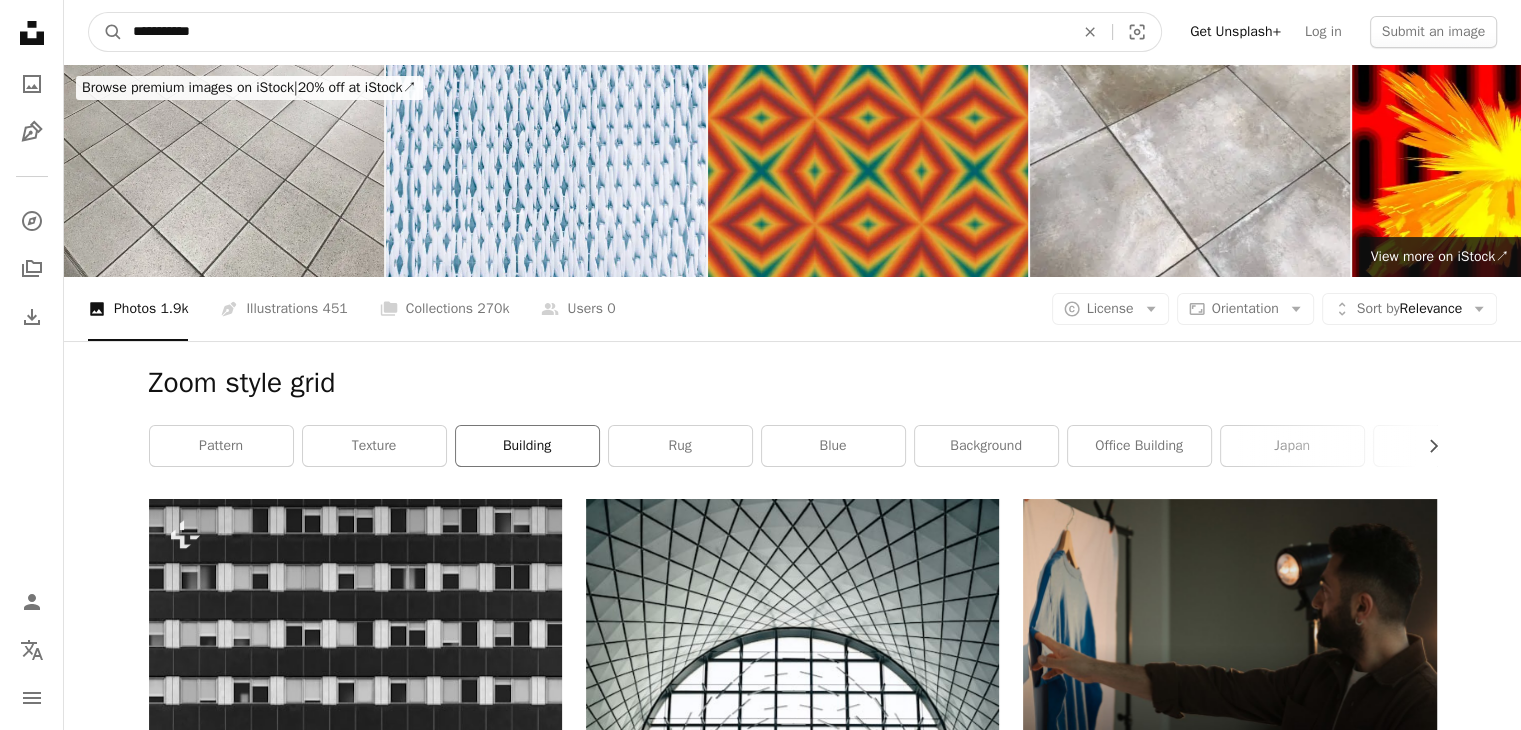 type on "**********" 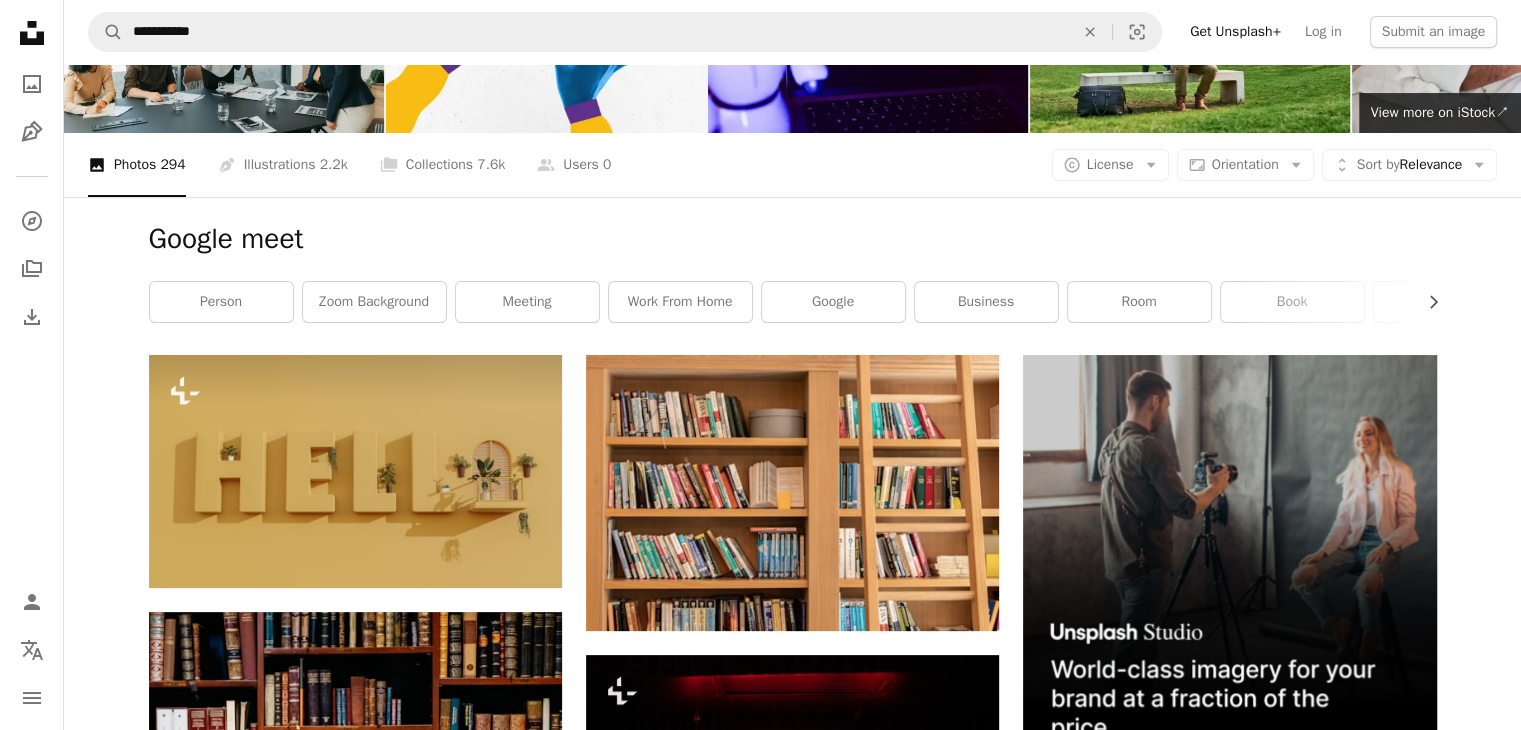 scroll, scrollTop: 0, scrollLeft: 0, axis: both 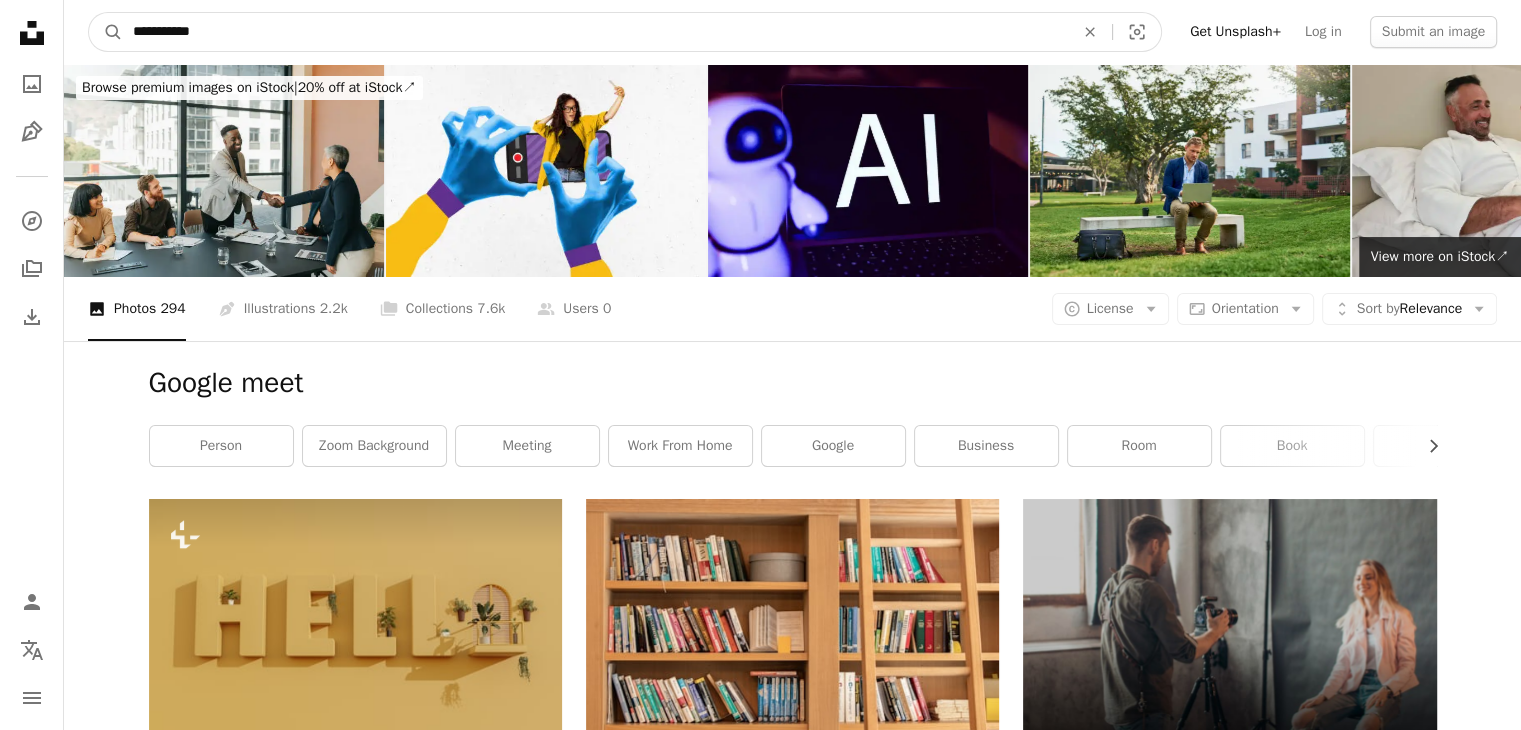 drag, startPoint x: 394, startPoint y: 32, endPoint x: 0, endPoint y: -18, distance: 397.1599 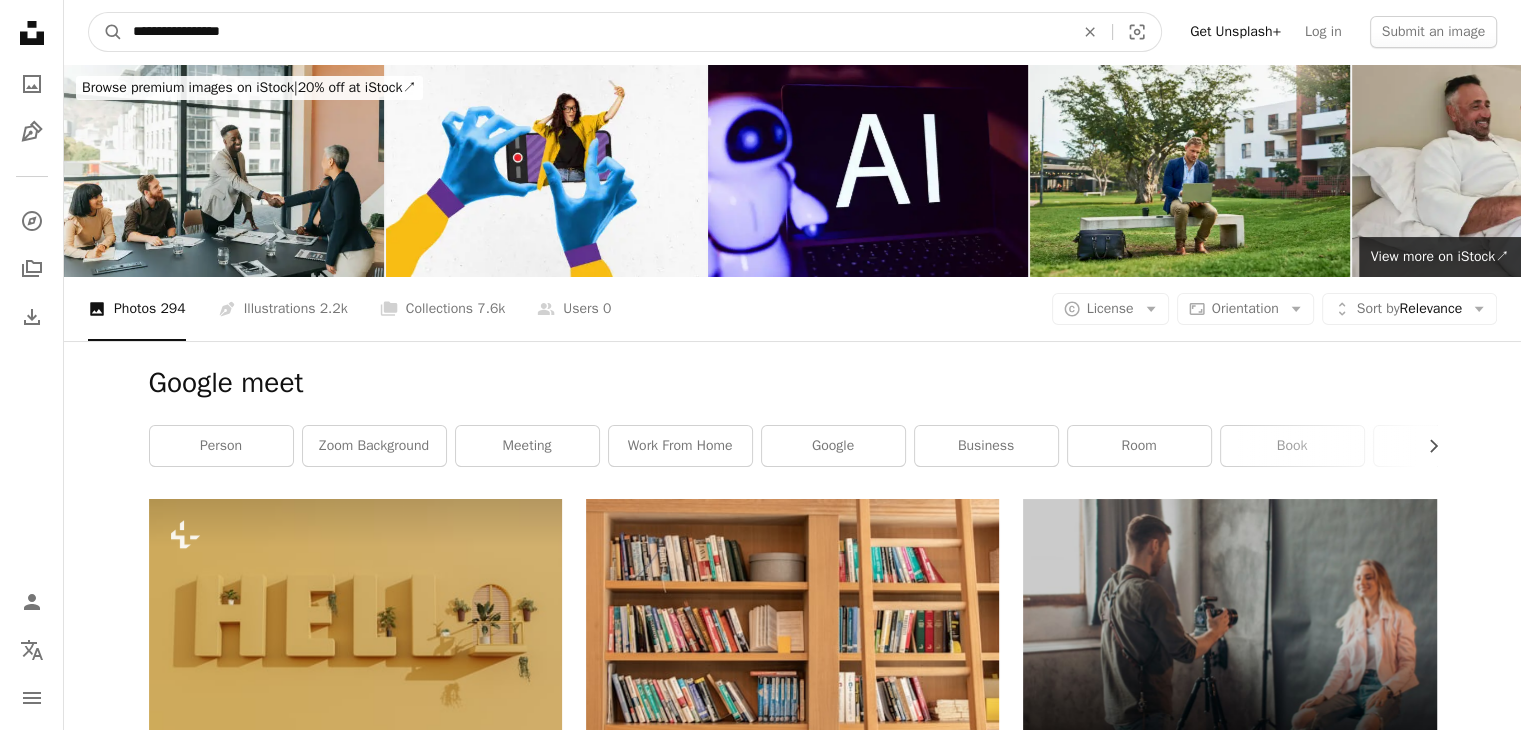 type on "**********" 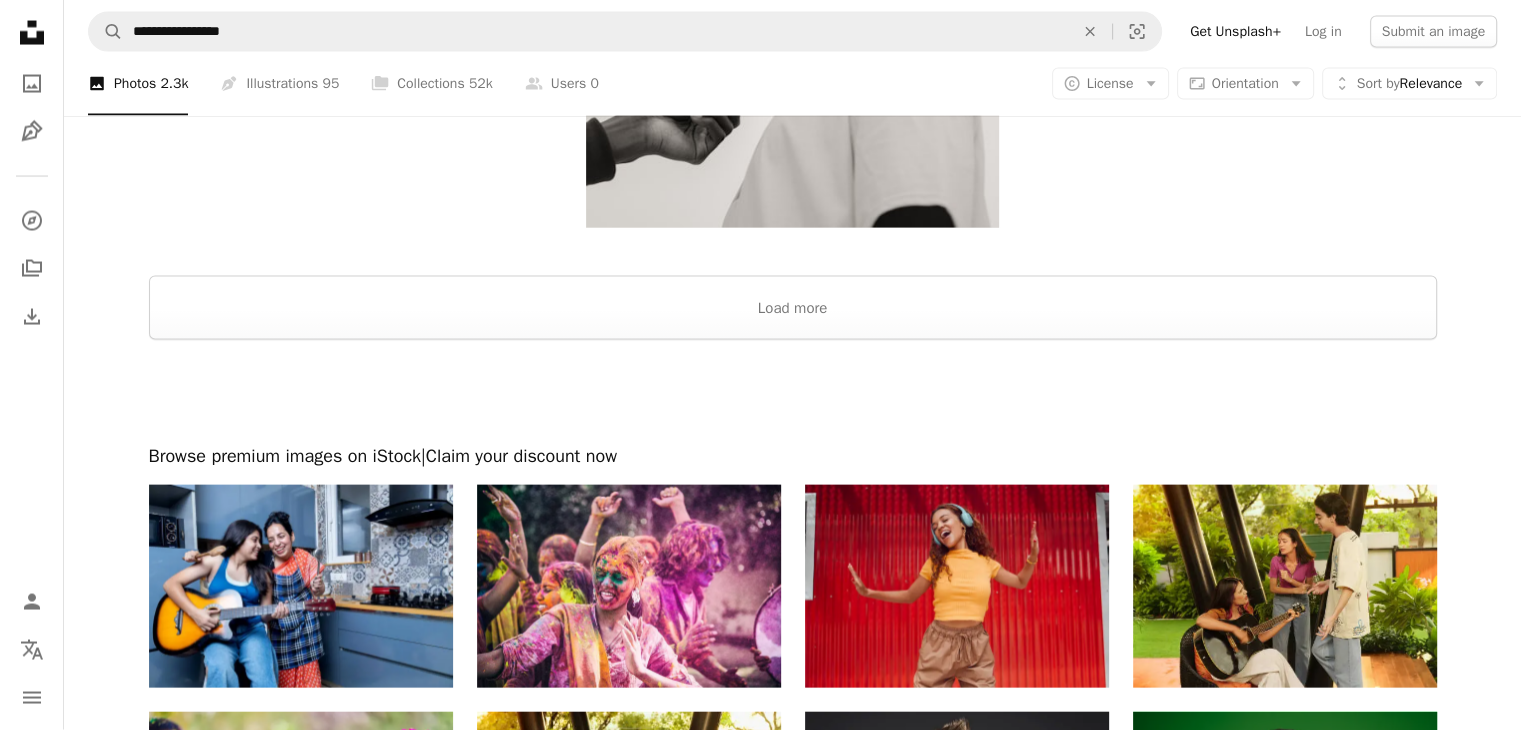scroll, scrollTop: 4000, scrollLeft: 0, axis: vertical 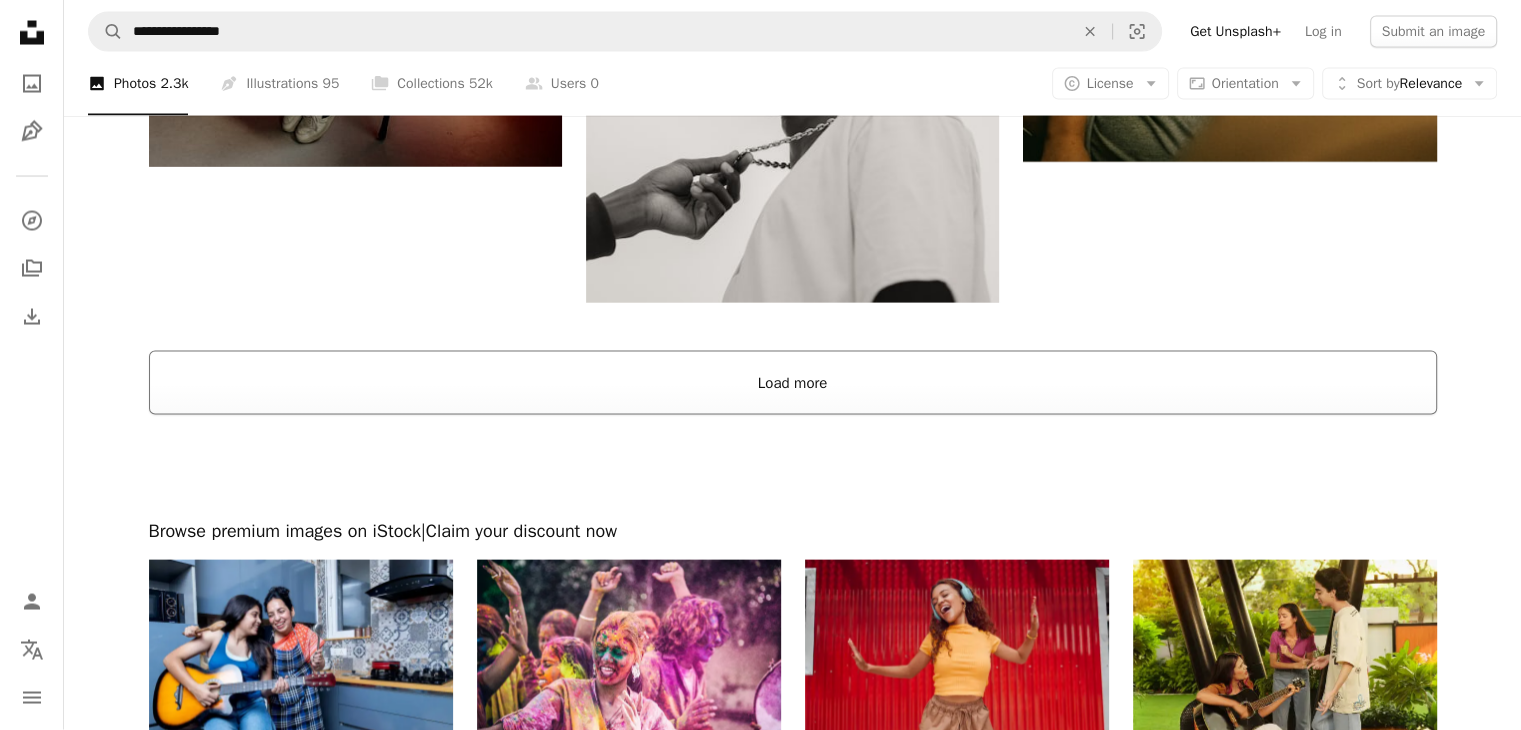 click on "Load more" at bounding box center [793, 383] 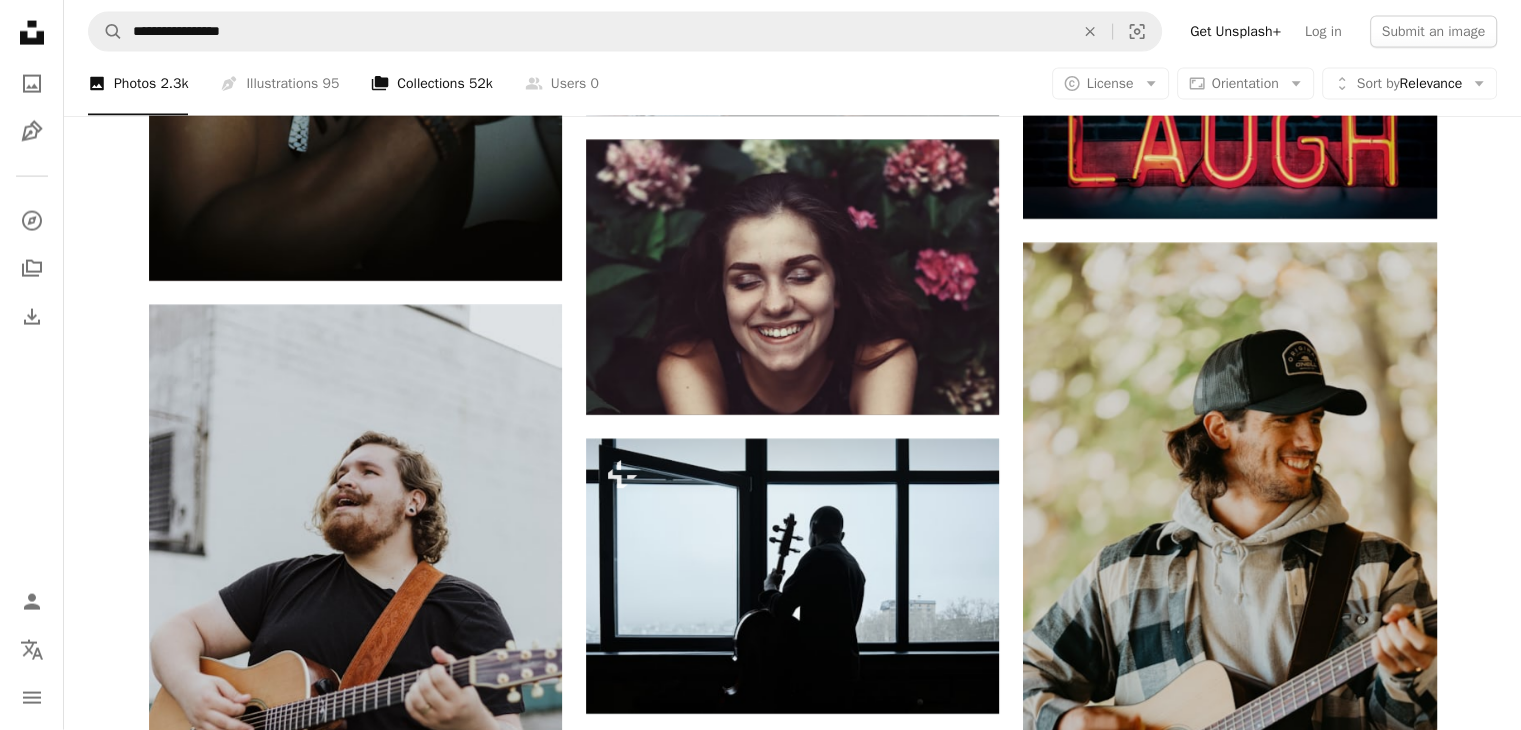 scroll, scrollTop: 4500, scrollLeft: 0, axis: vertical 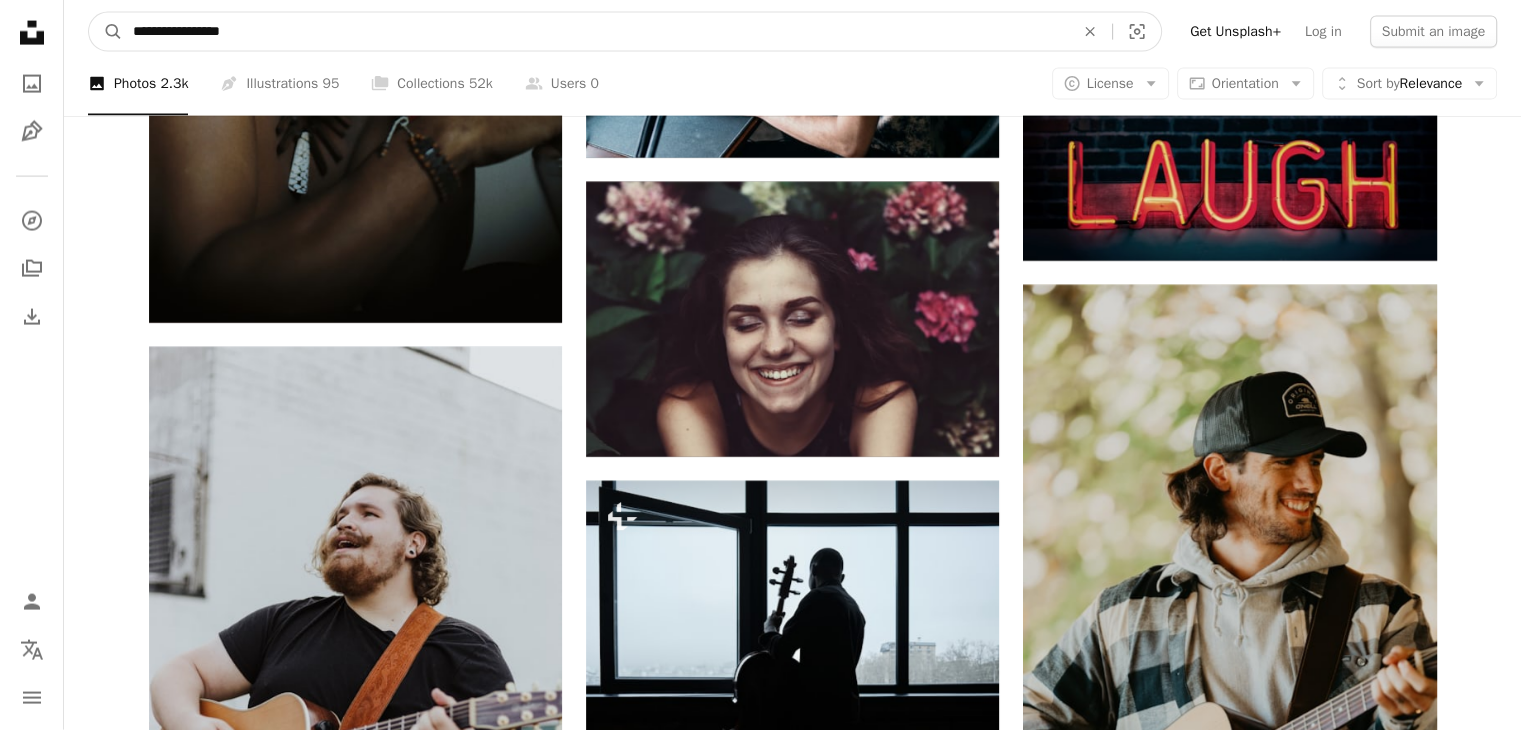 click on "**********" at bounding box center [595, 32] 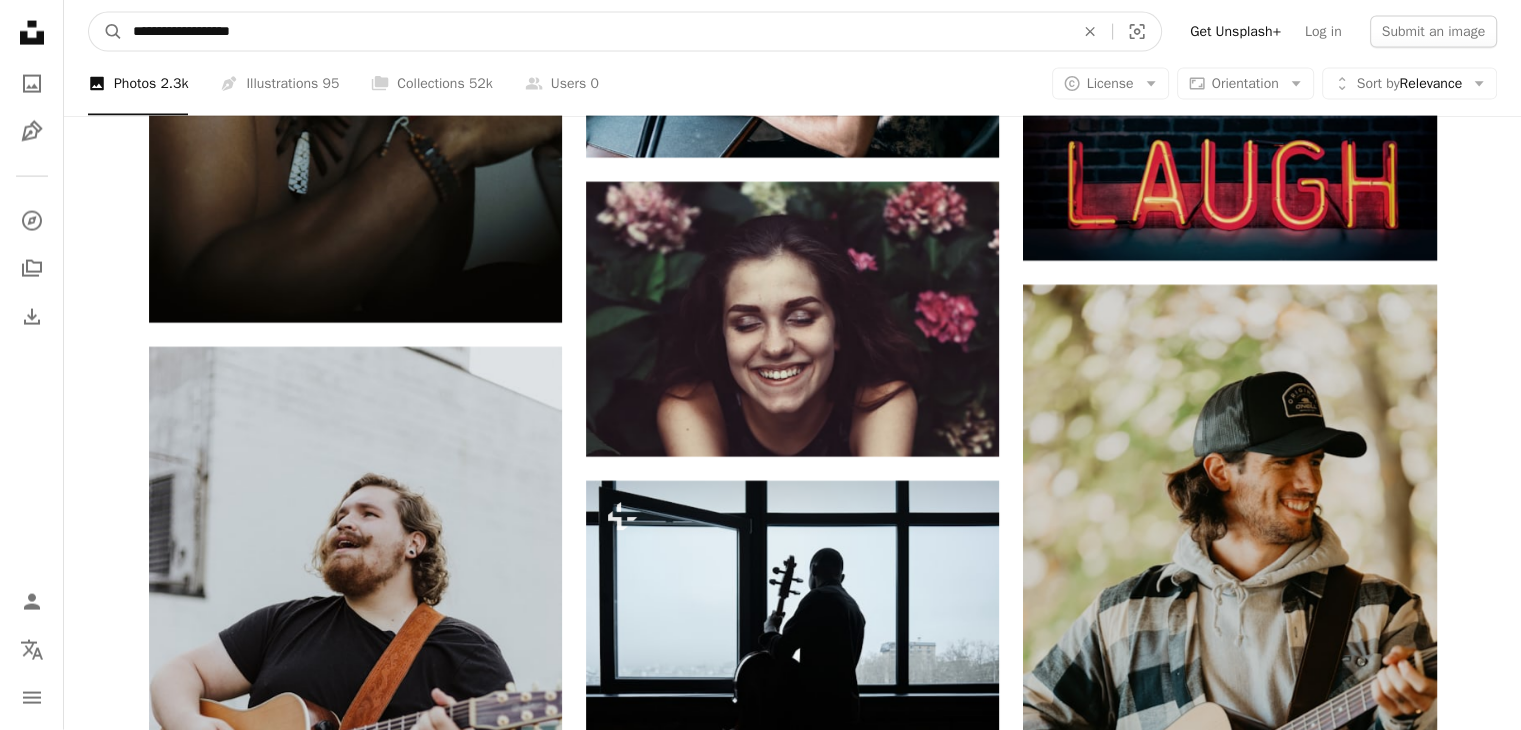 type on "**********" 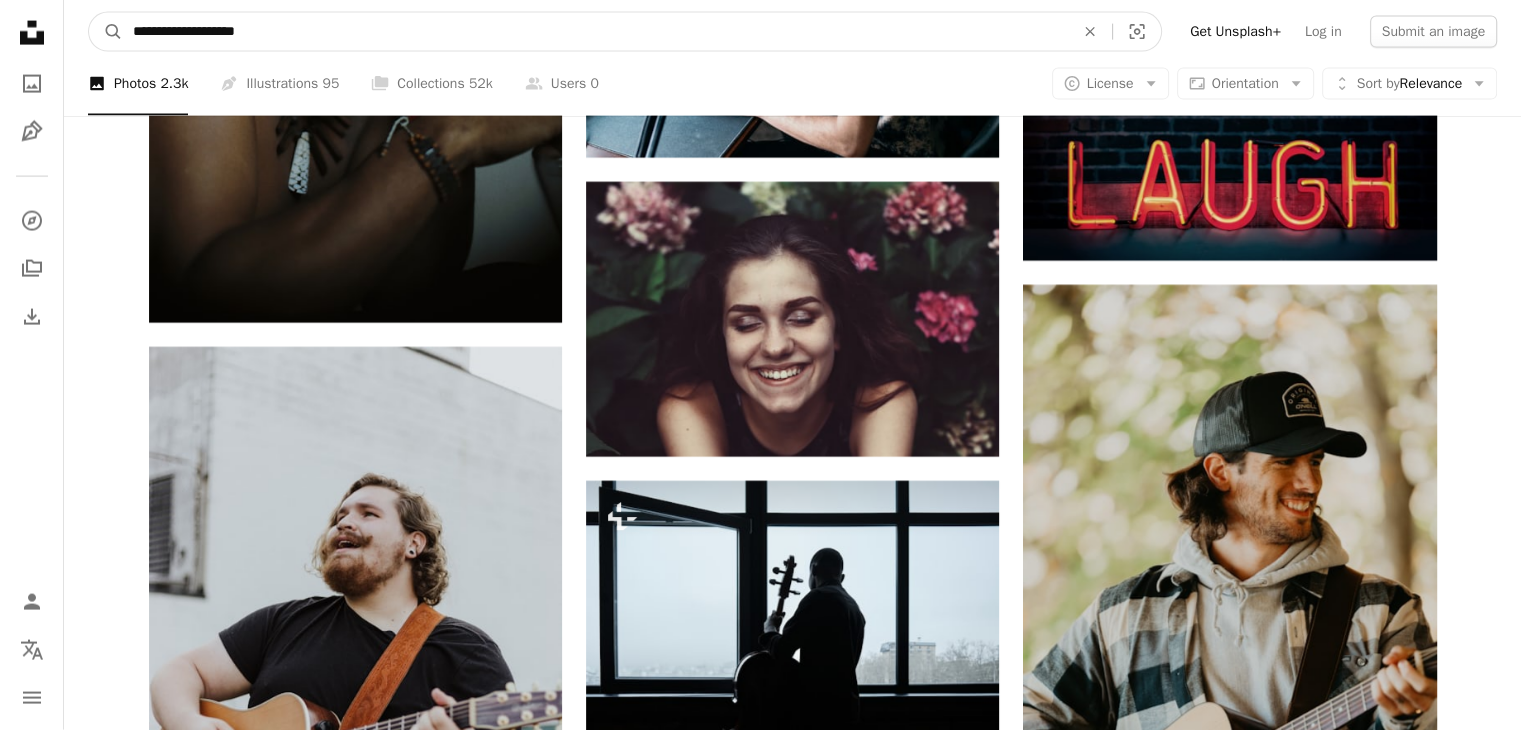 click on "A magnifying glass" at bounding box center (106, 32) 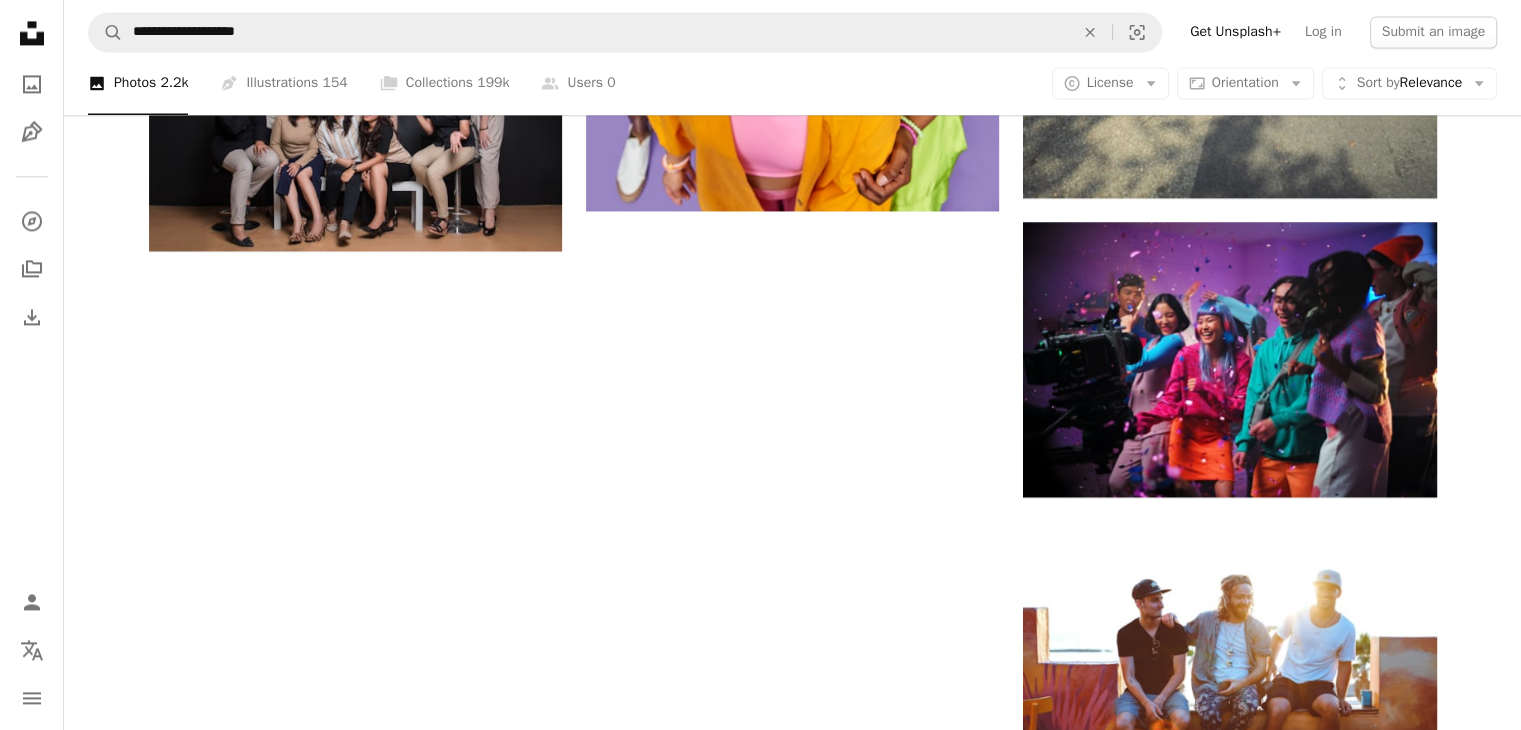 scroll, scrollTop: 3200, scrollLeft: 0, axis: vertical 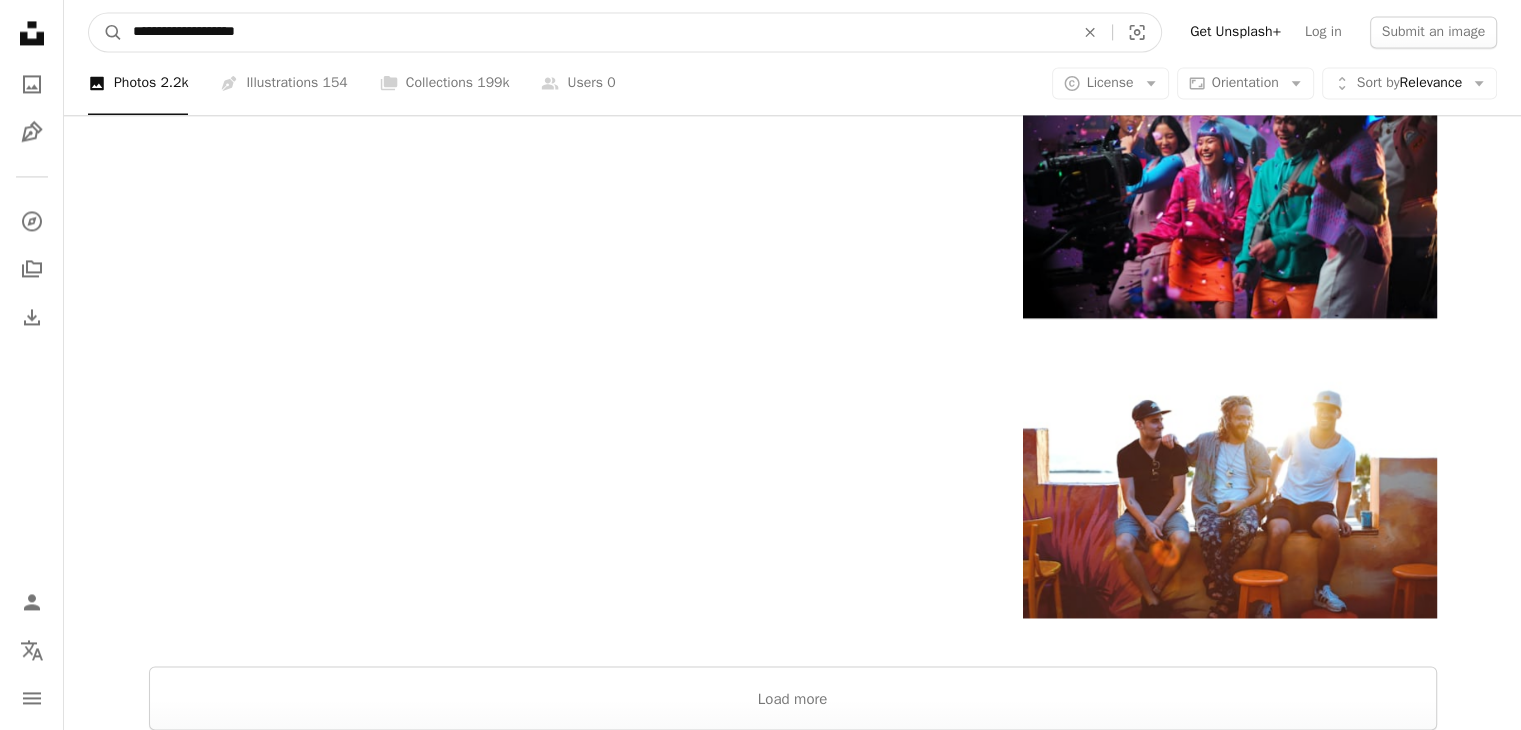 click on "**********" at bounding box center (595, 32) 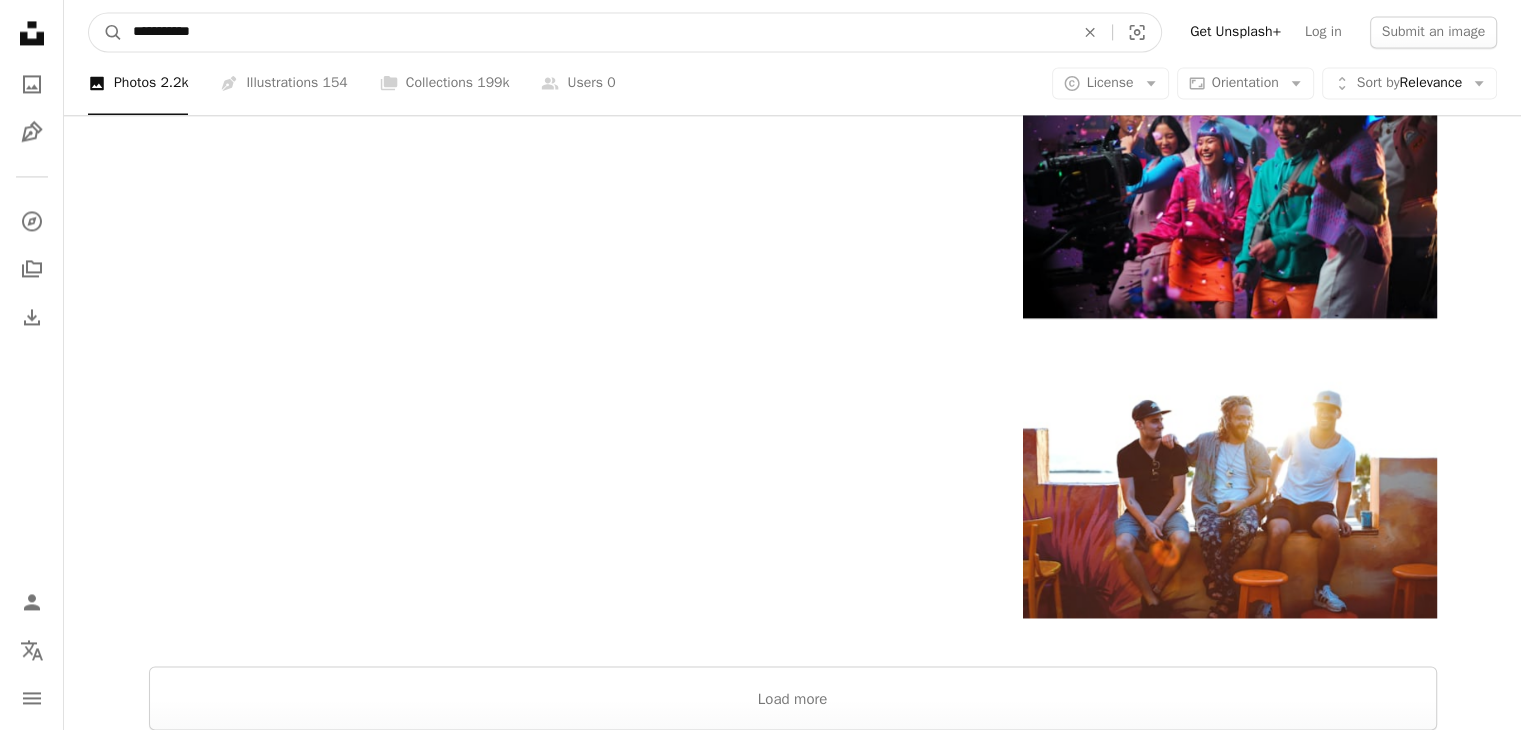 type on "**********" 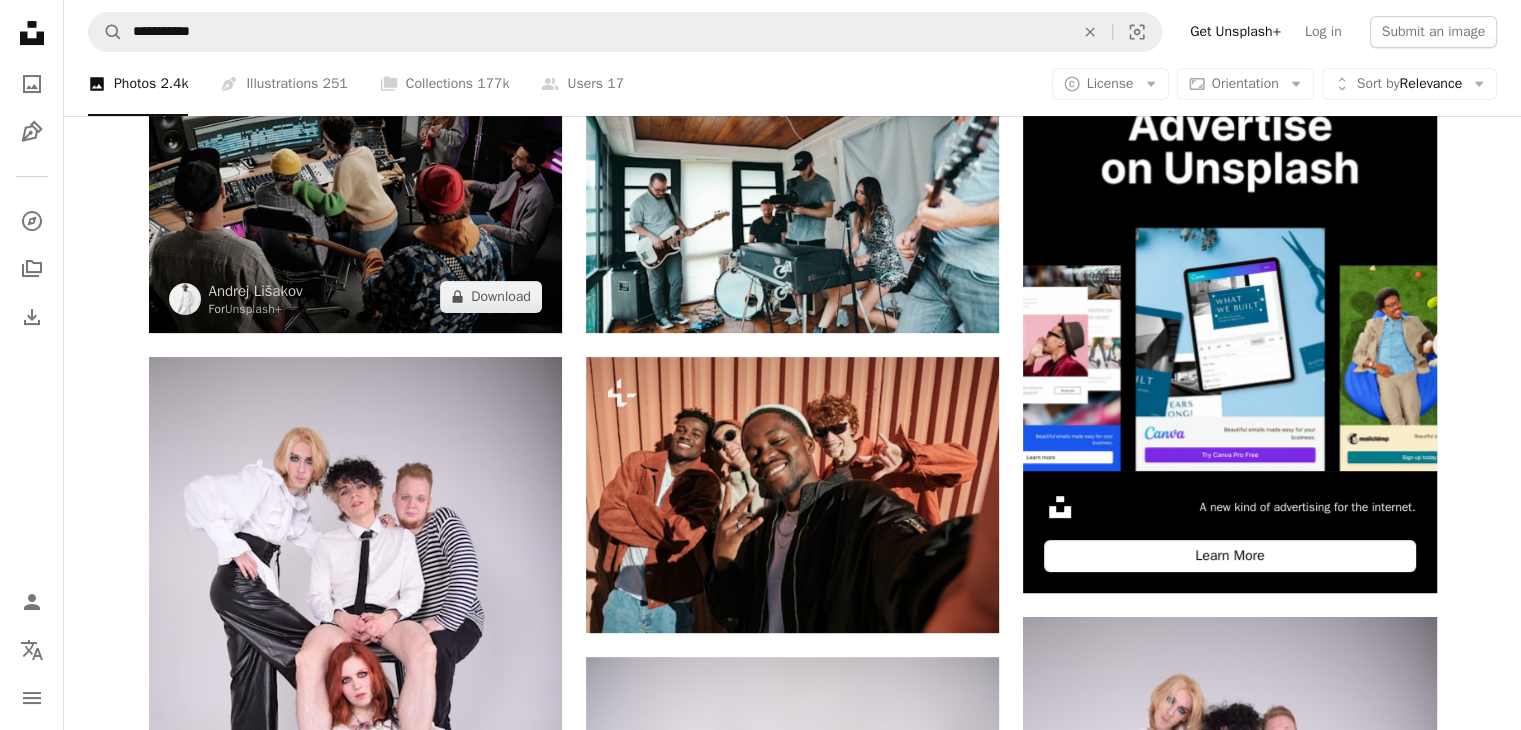 scroll, scrollTop: 200, scrollLeft: 0, axis: vertical 